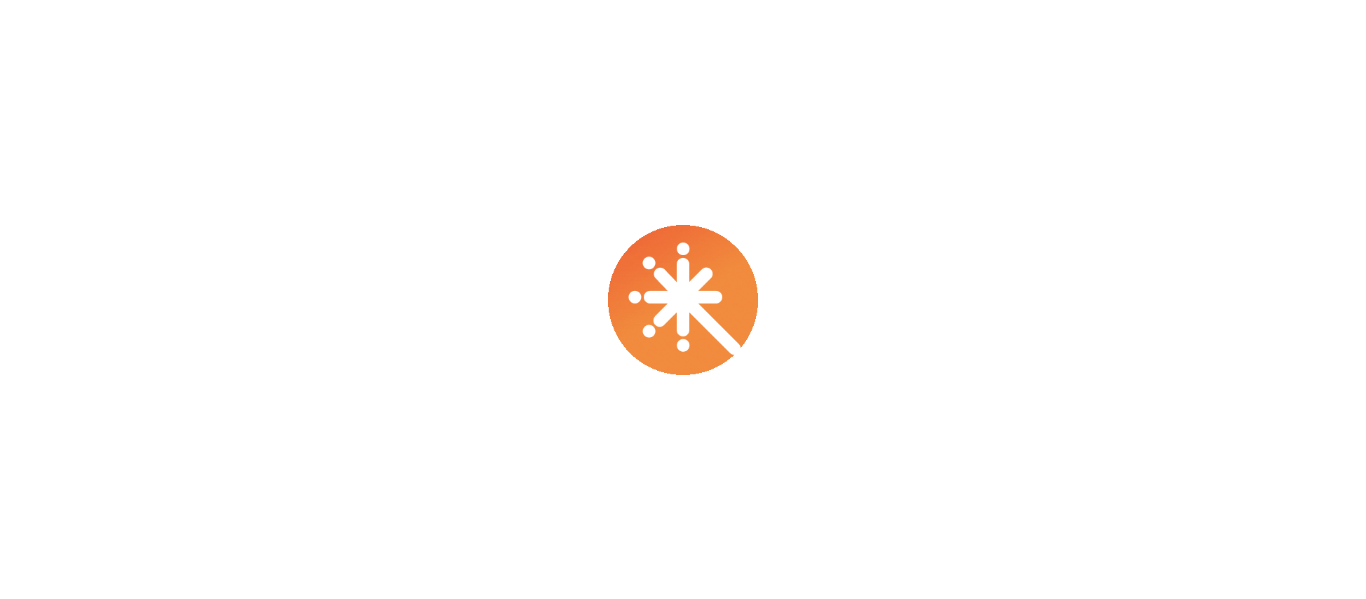scroll, scrollTop: 0, scrollLeft: 0, axis: both 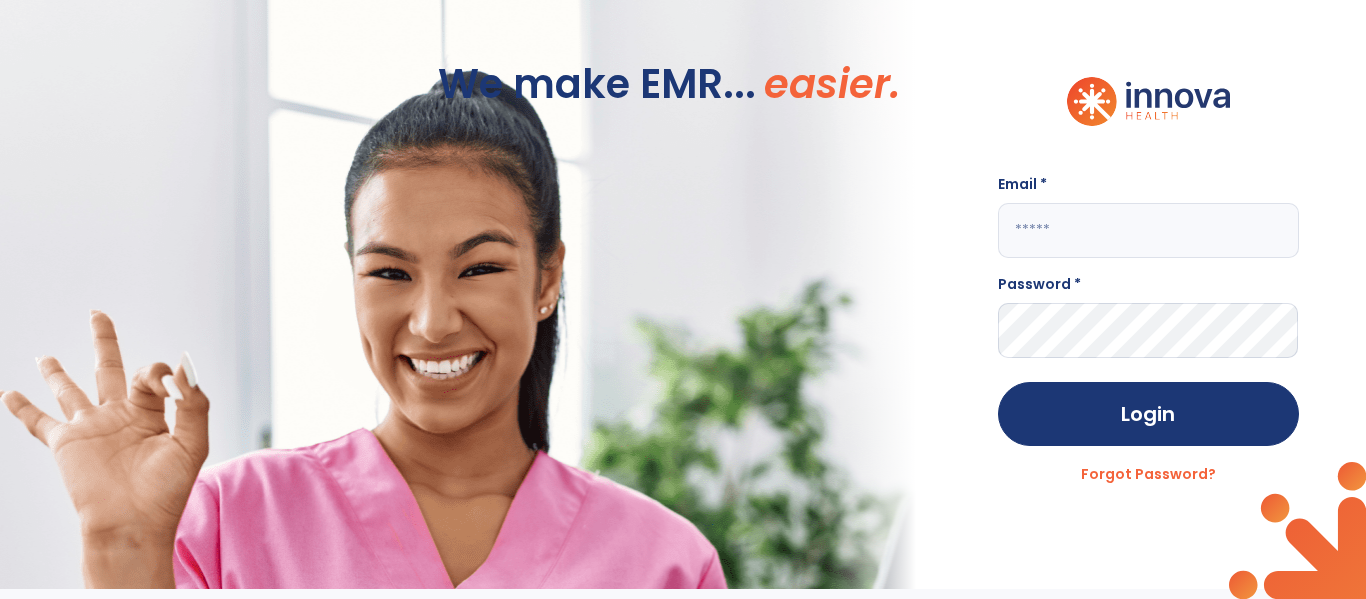 click 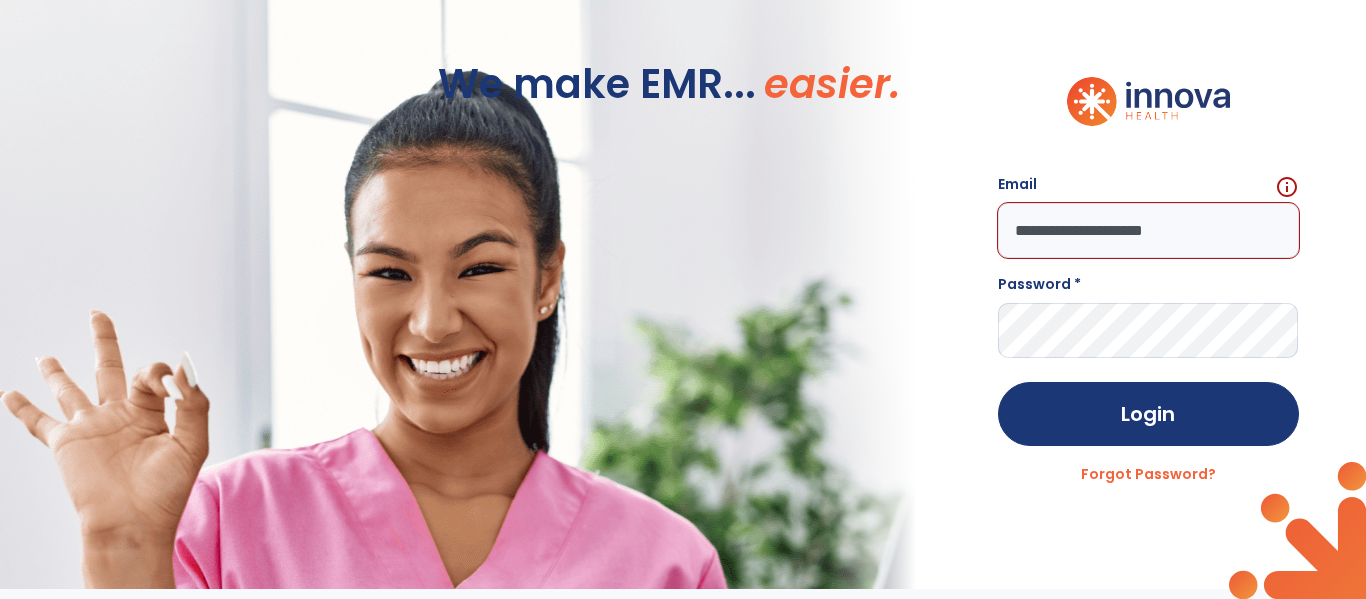 type on "**********" 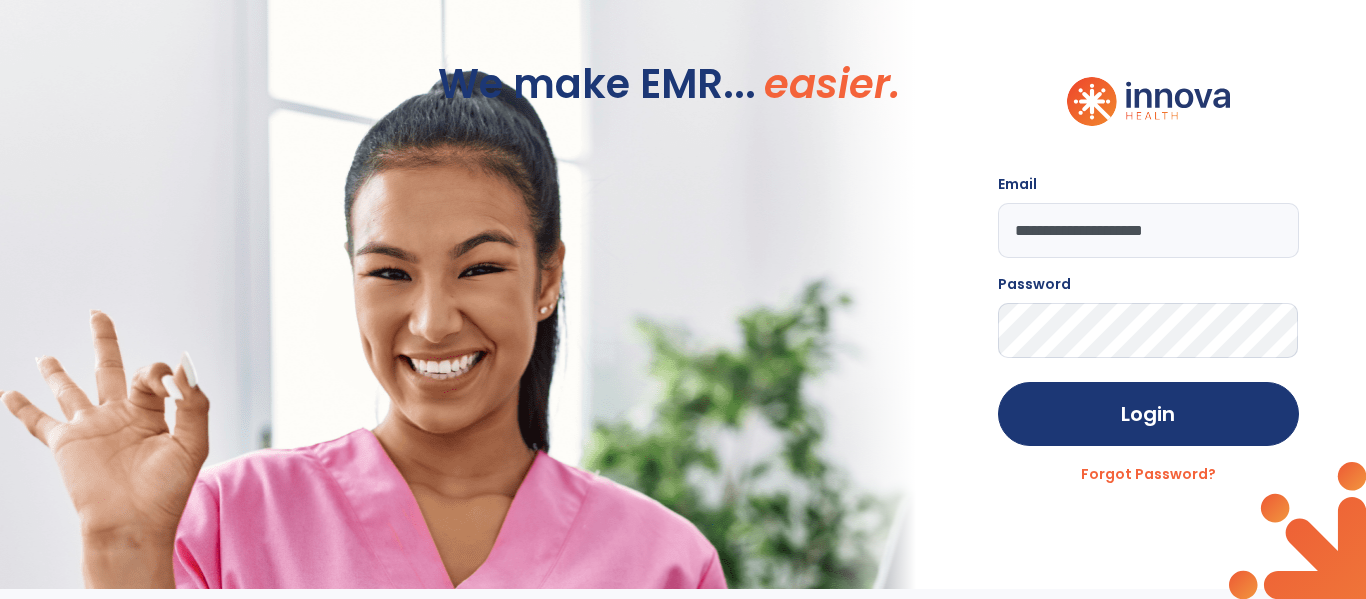 click on "Login" 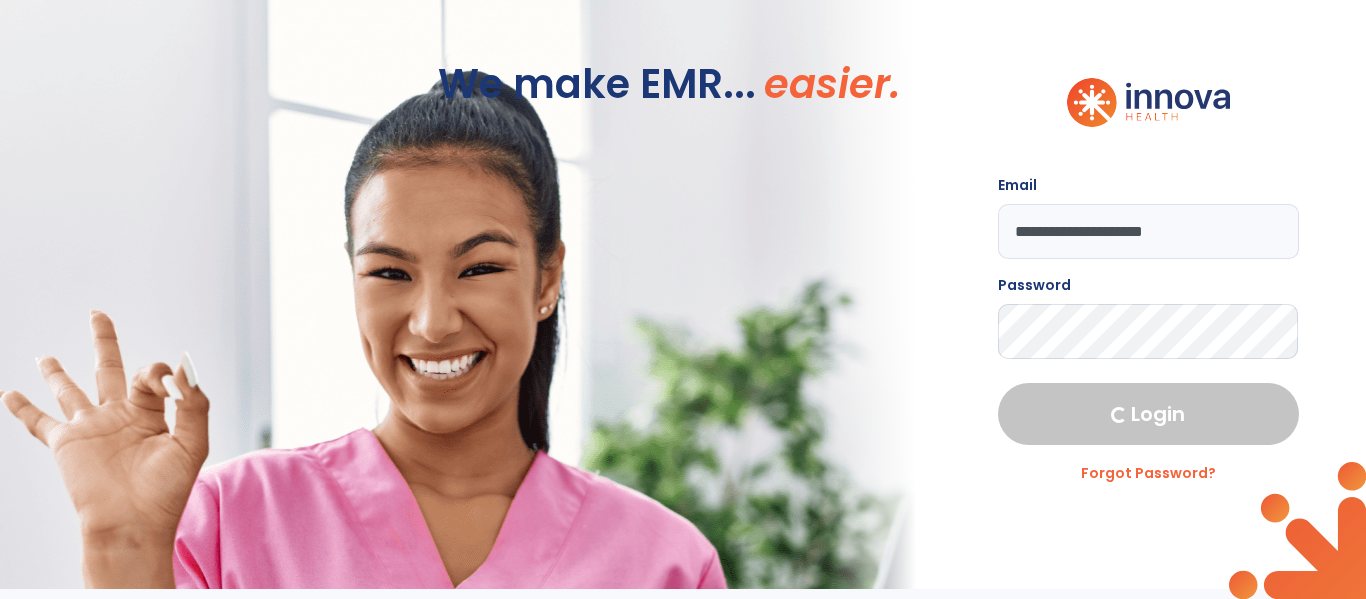 select on "****" 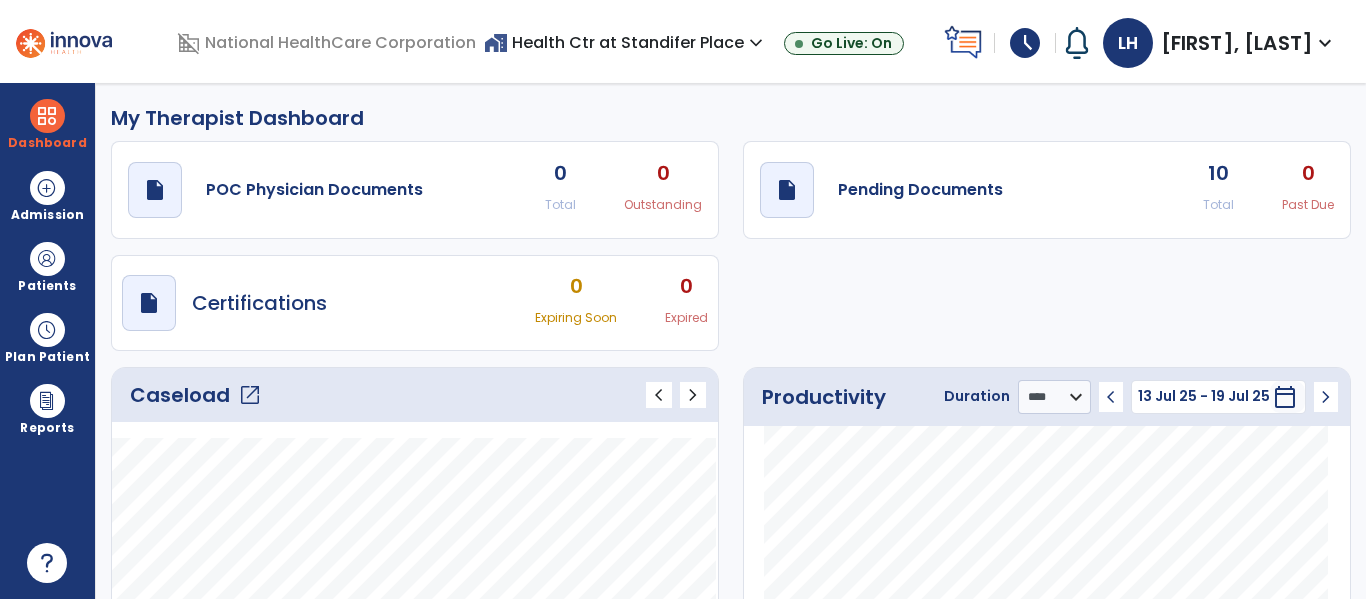 click on "Caseload   open_in_new" 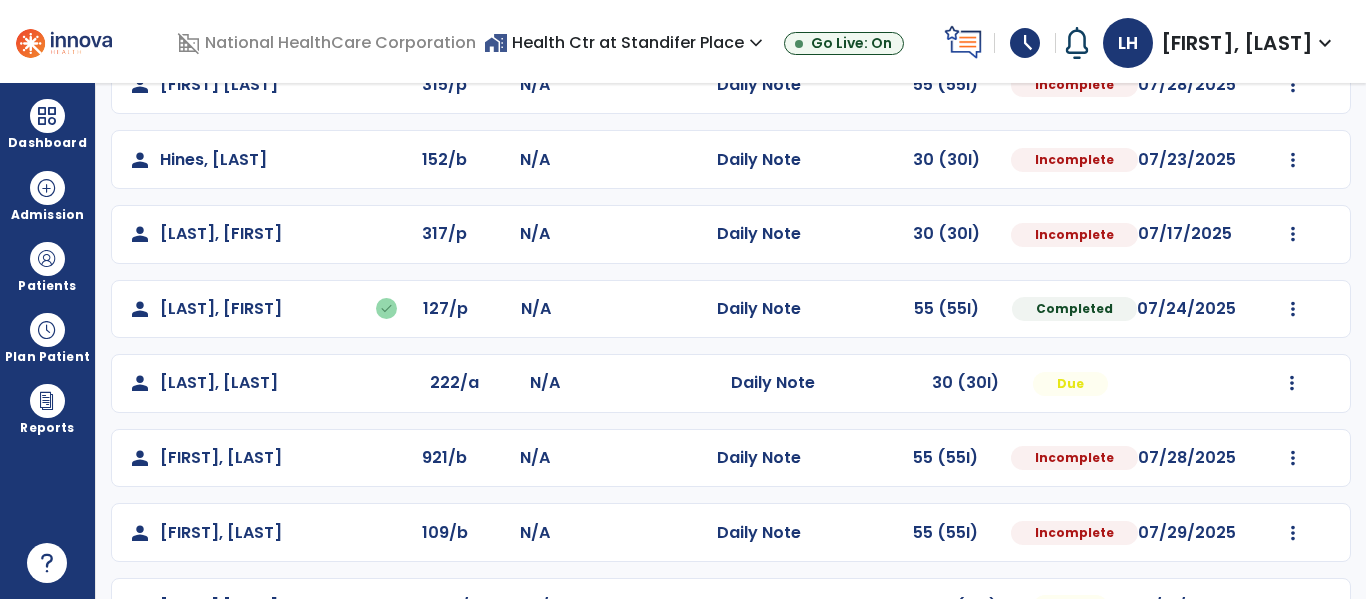 scroll, scrollTop: 363, scrollLeft: 0, axis: vertical 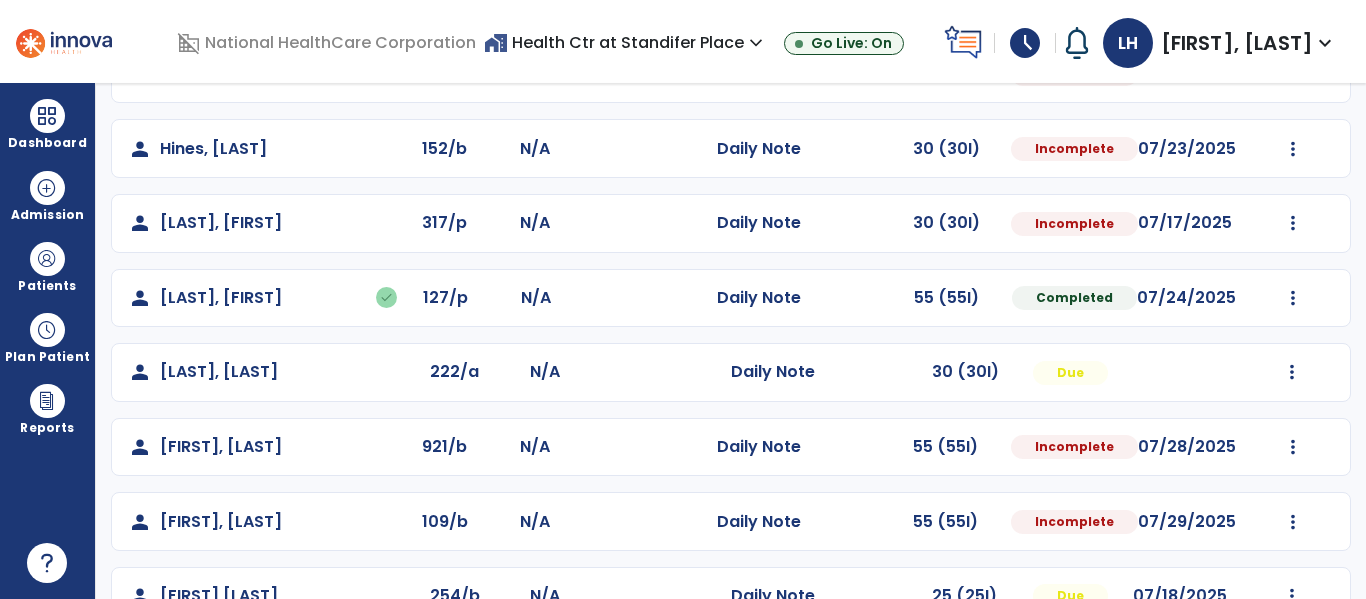 click on "Mark Visit As Complete   Reset Note   Open Document   G + C Mins" 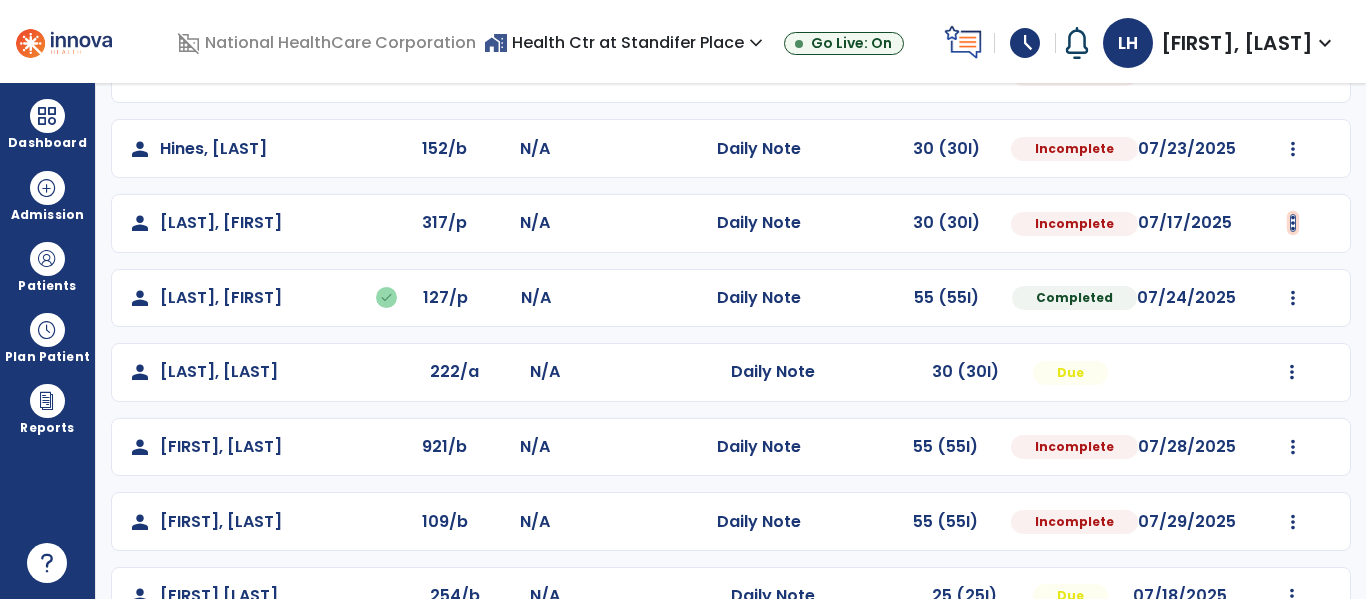 click at bounding box center (1293, -75) 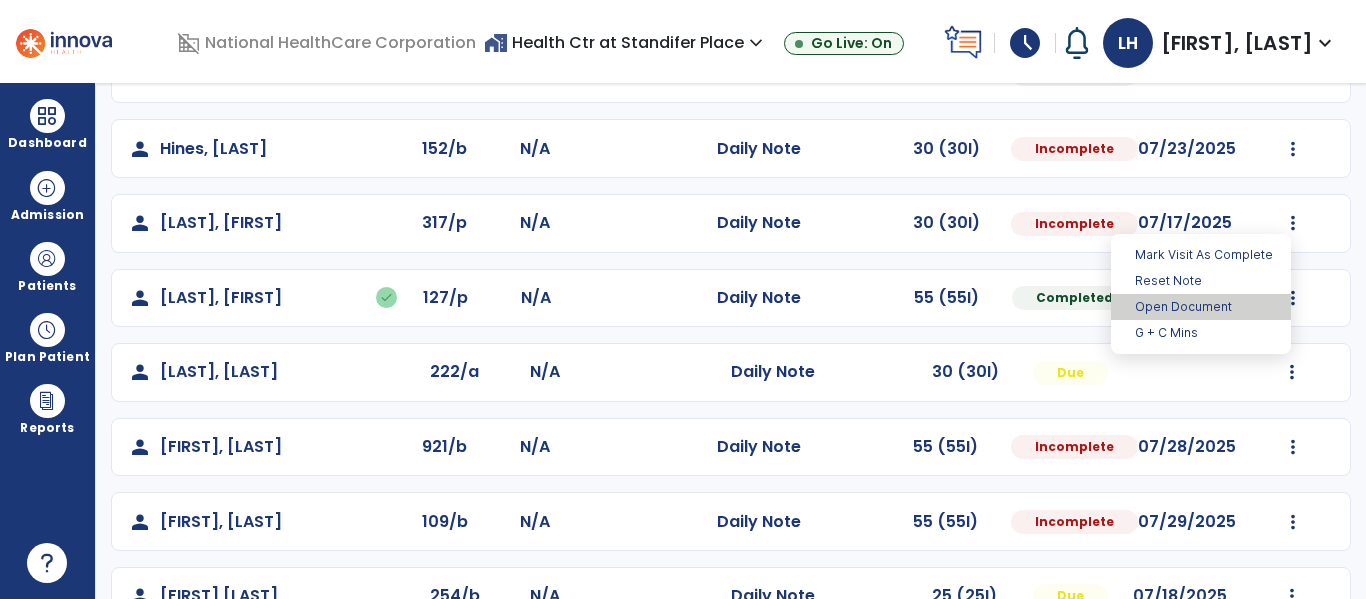 click on "Open Document" at bounding box center [1201, 307] 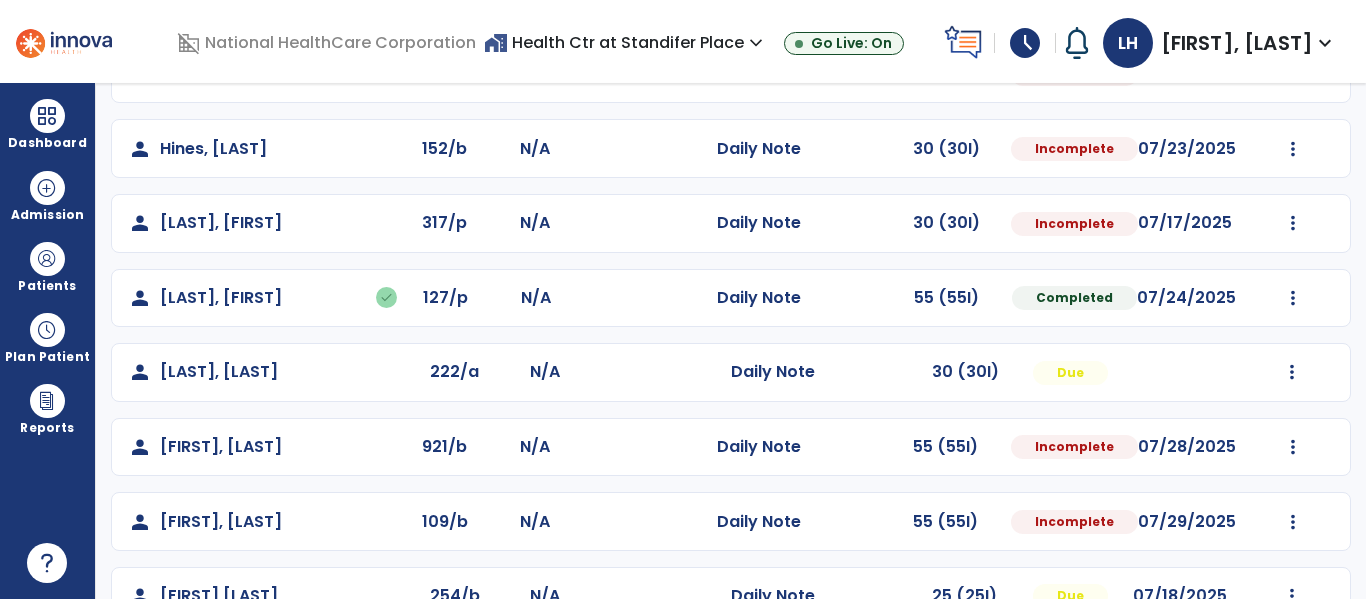 select on "*" 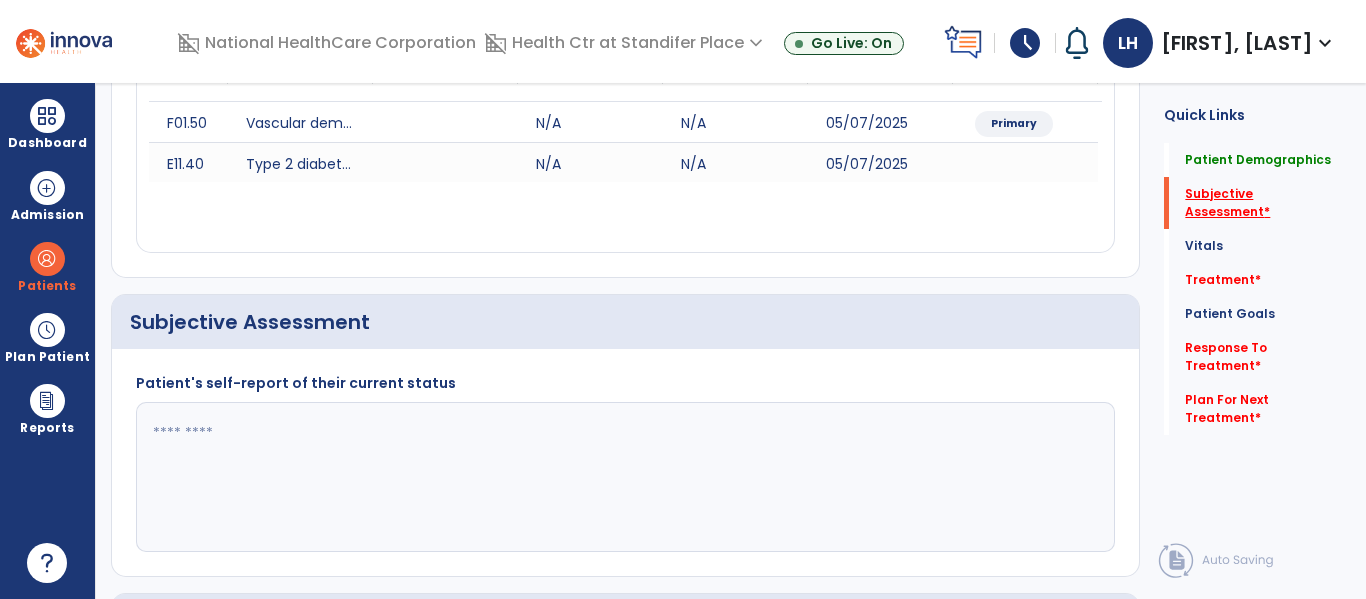 click on "Subjective Assessment   *" 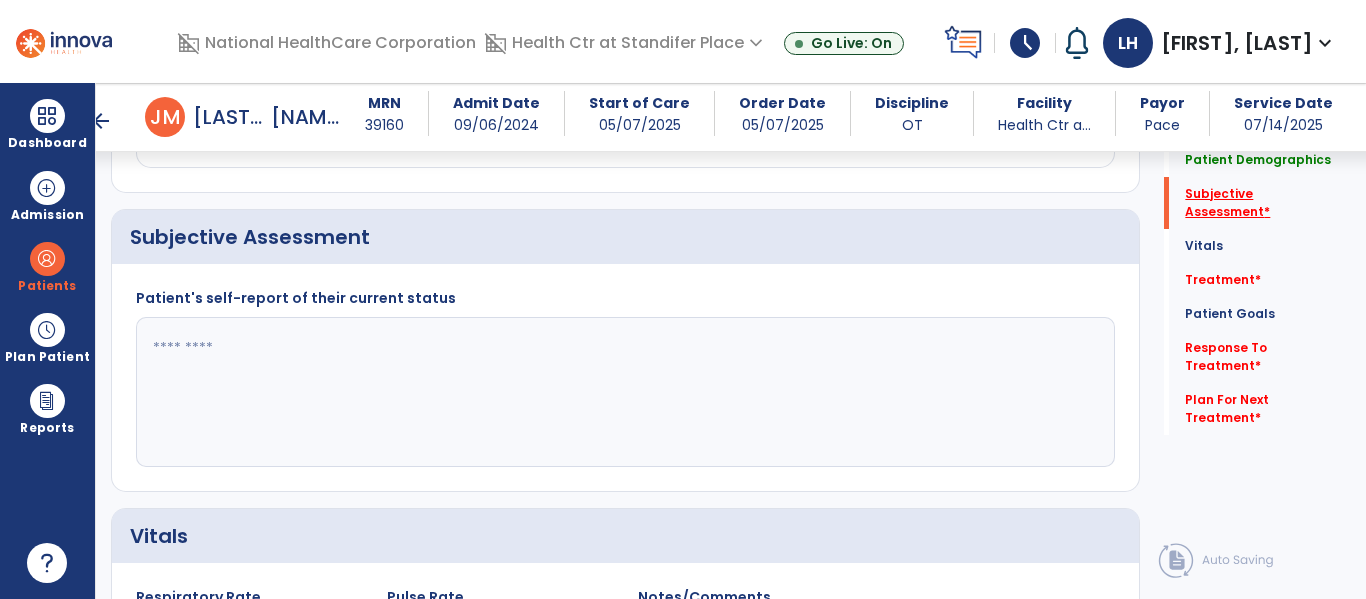 scroll, scrollTop: 457, scrollLeft: 0, axis: vertical 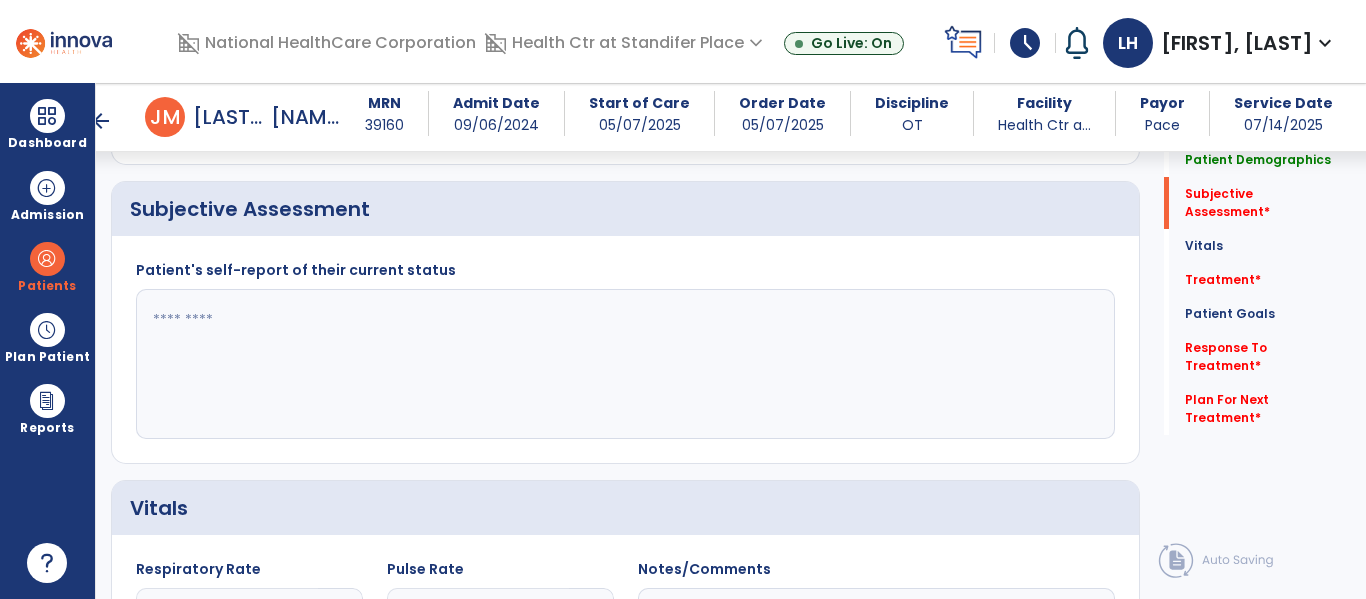 click 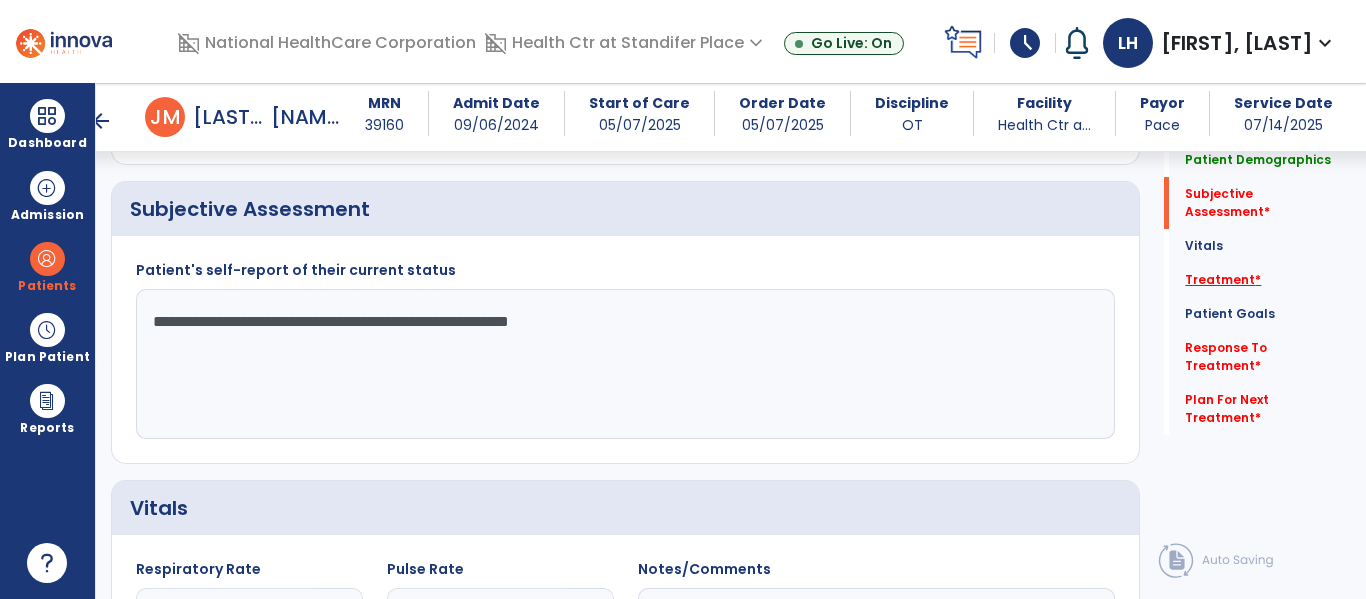 type on "**********" 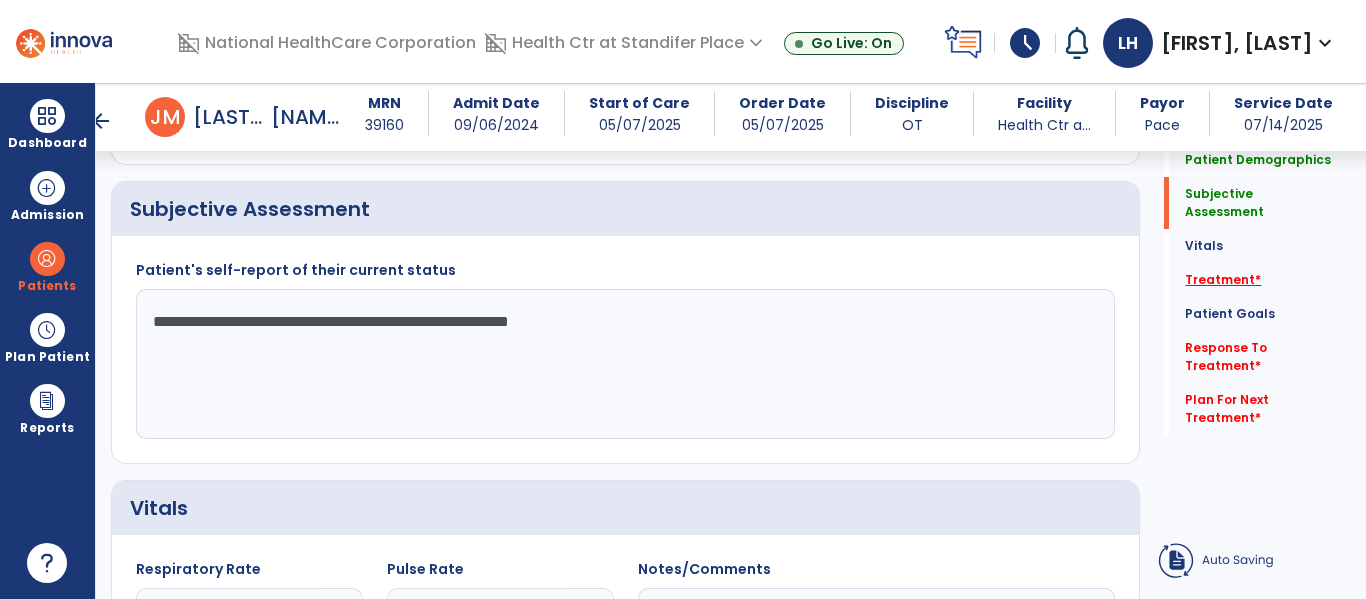 click on "Patient Goals   Patient Goals" 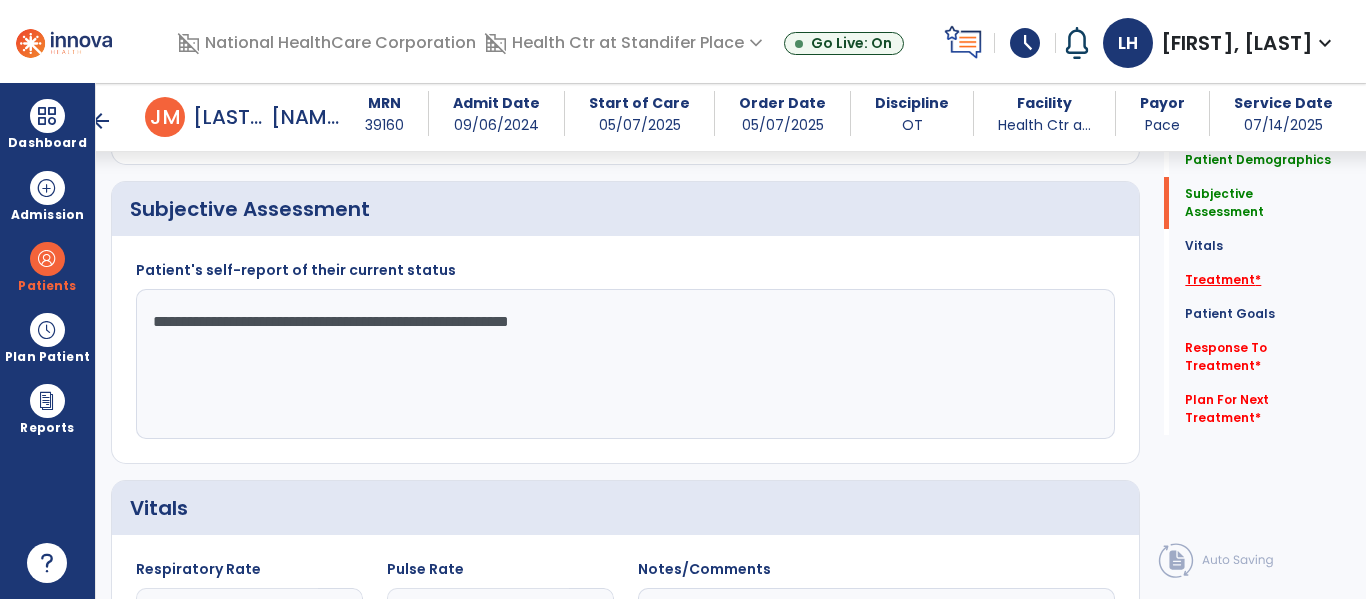 click on "Treatment   *" 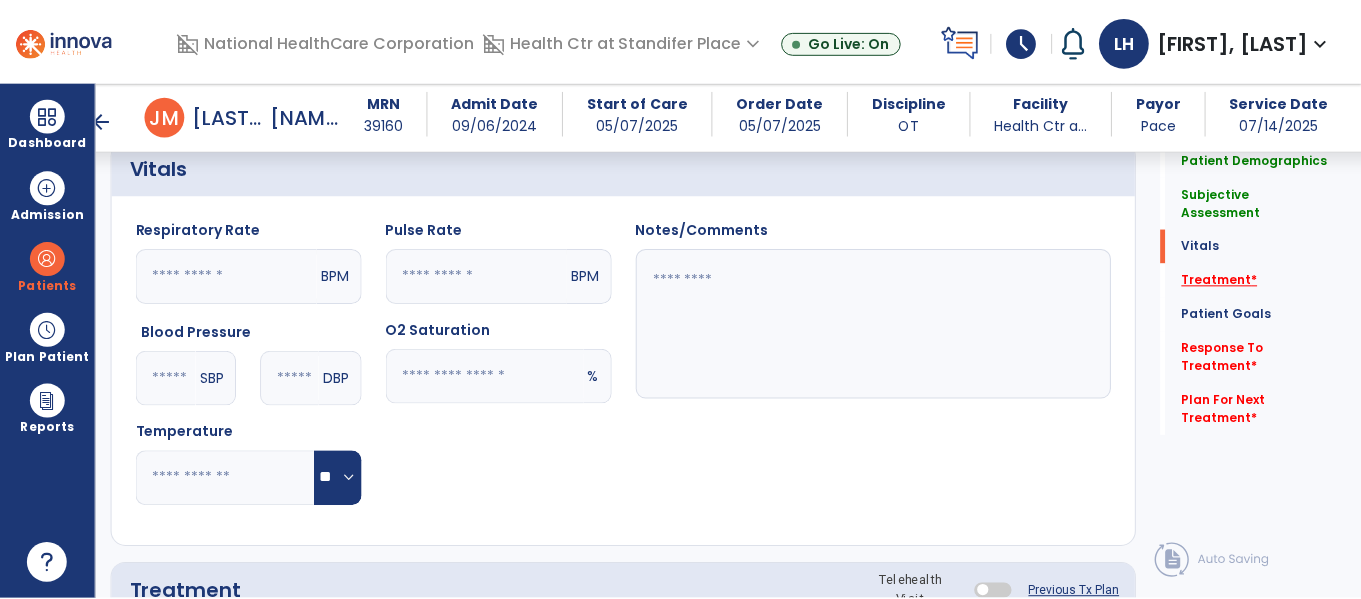scroll, scrollTop: 1147, scrollLeft: 0, axis: vertical 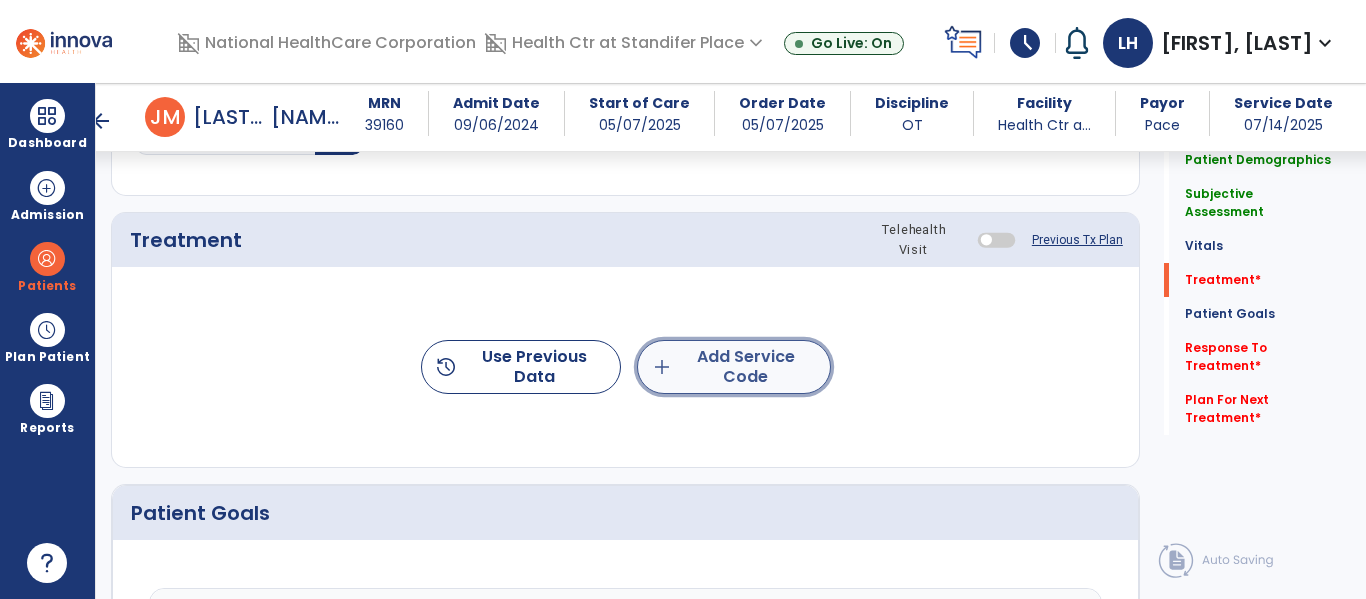 click on "add  Add Service Code" 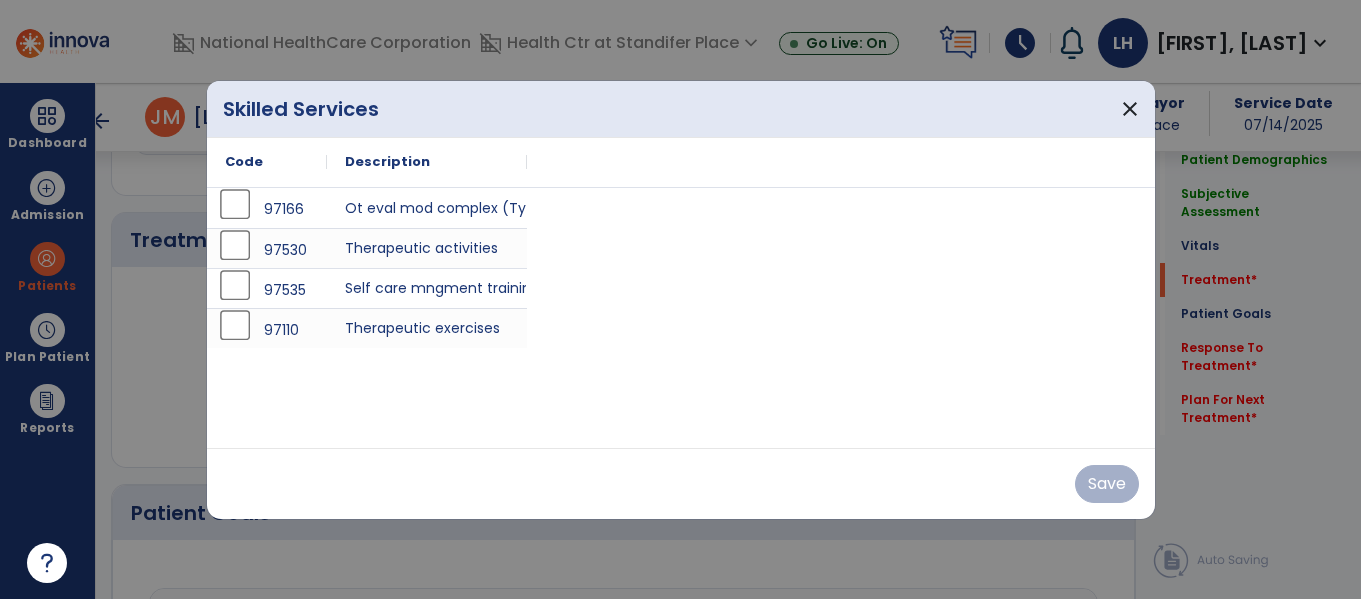 scroll, scrollTop: 1147, scrollLeft: 0, axis: vertical 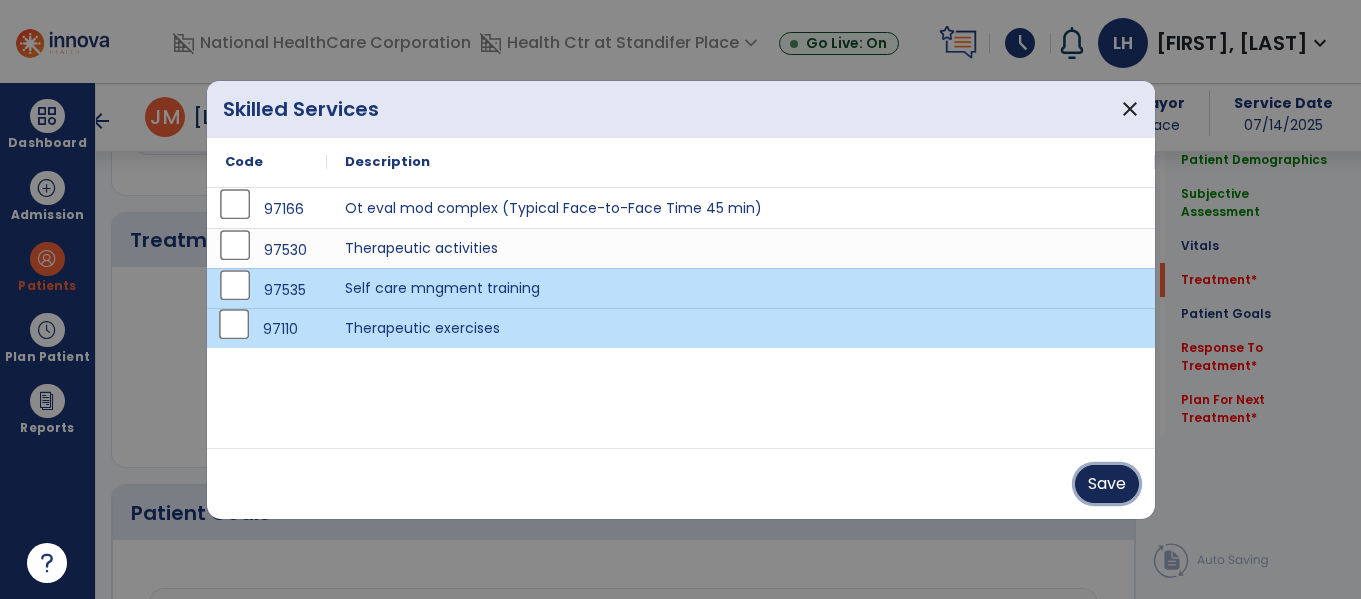 click on "Save" at bounding box center (1107, 484) 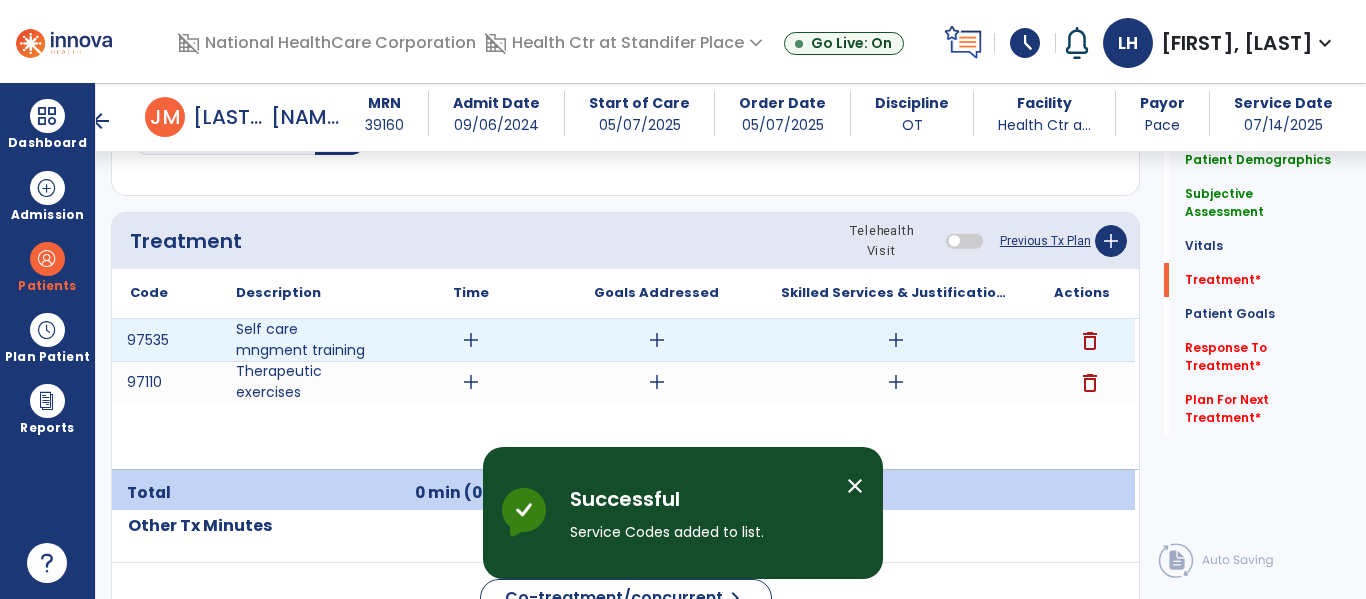 click on "add" at bounding box center [471, 340] 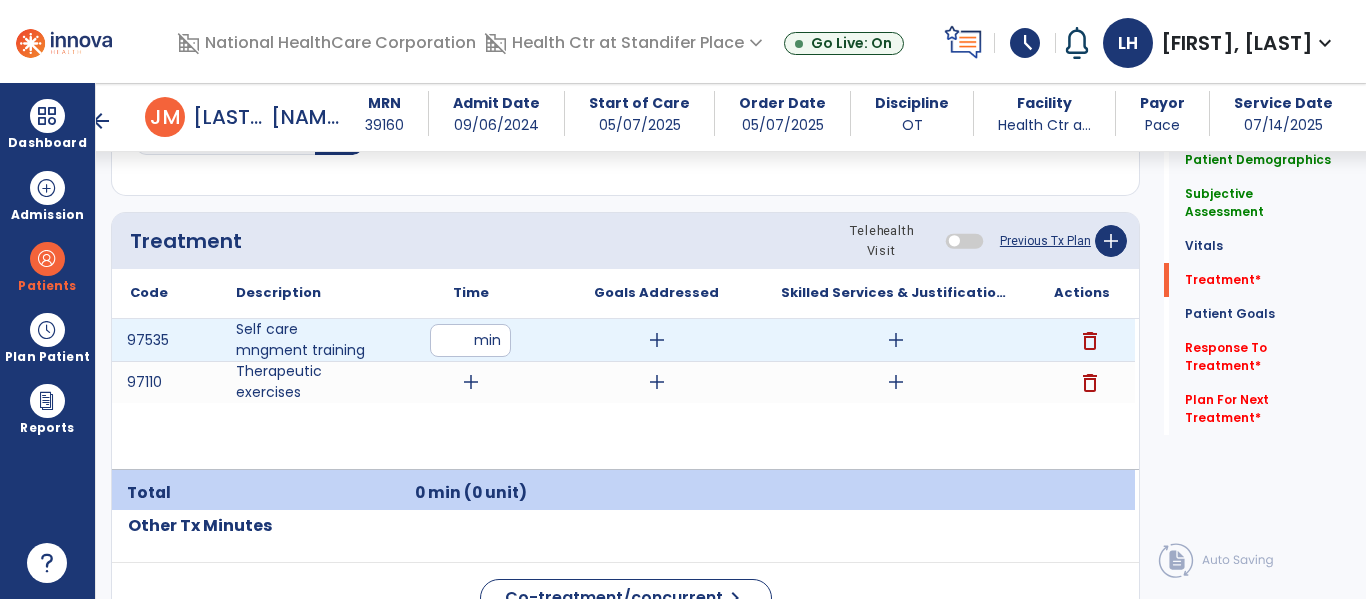 type on "**" 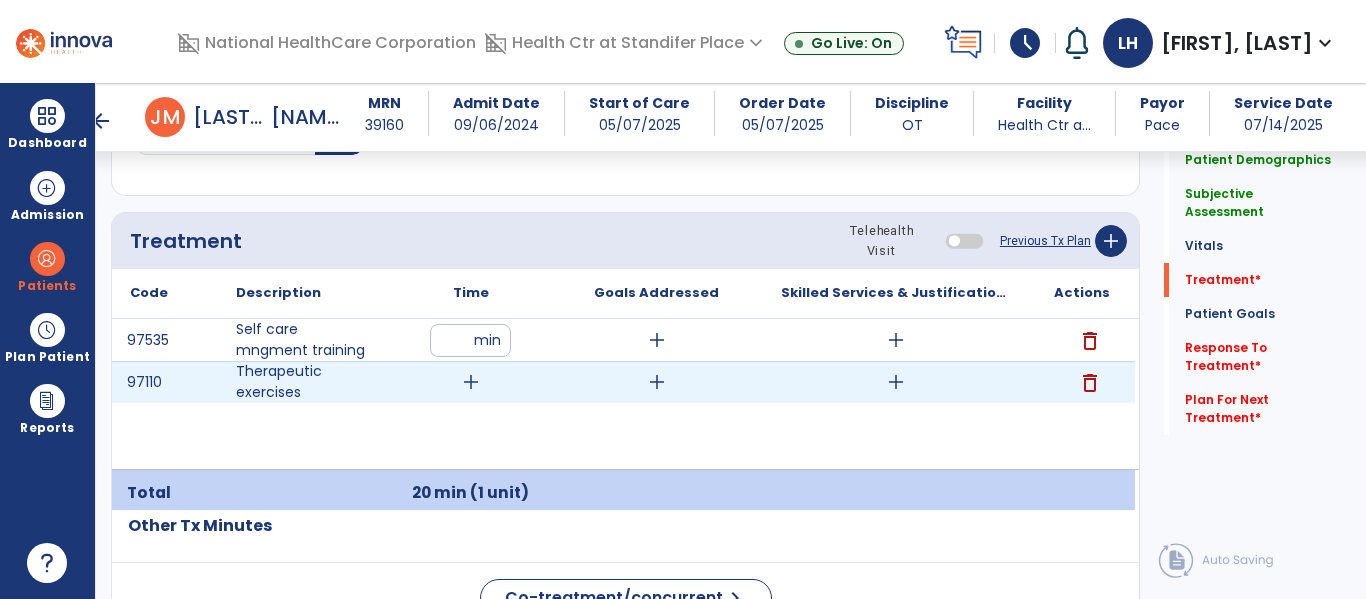 click on "add" at bounding box center [471, 382] 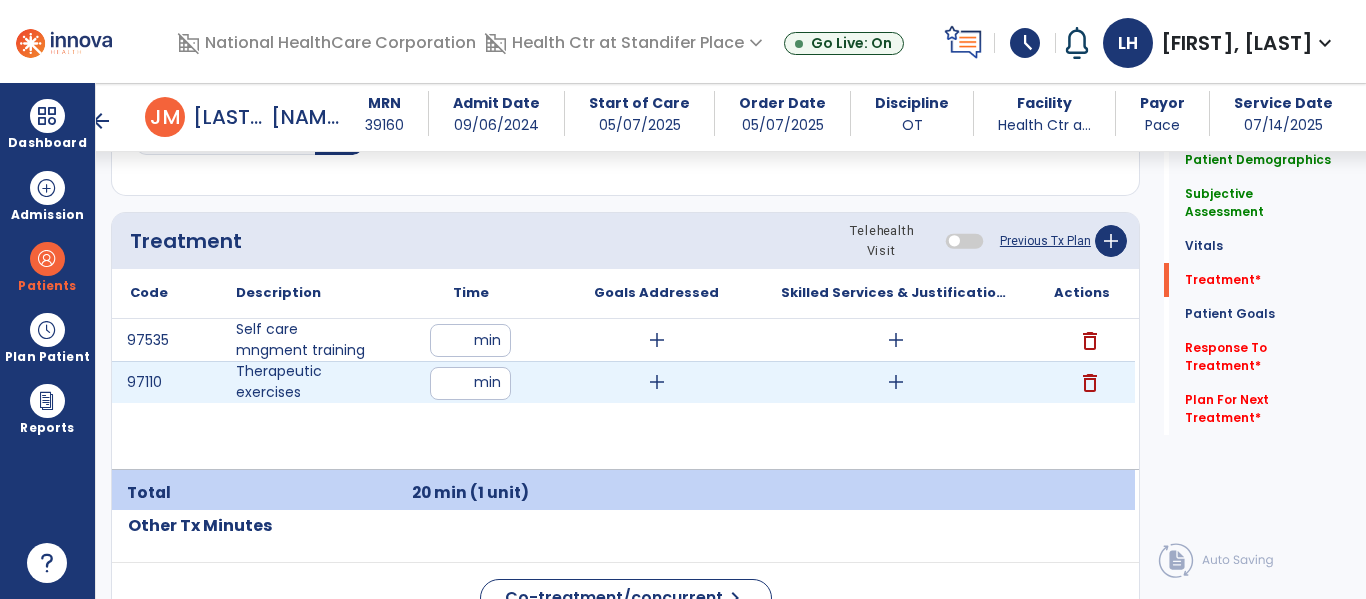 type on "**" 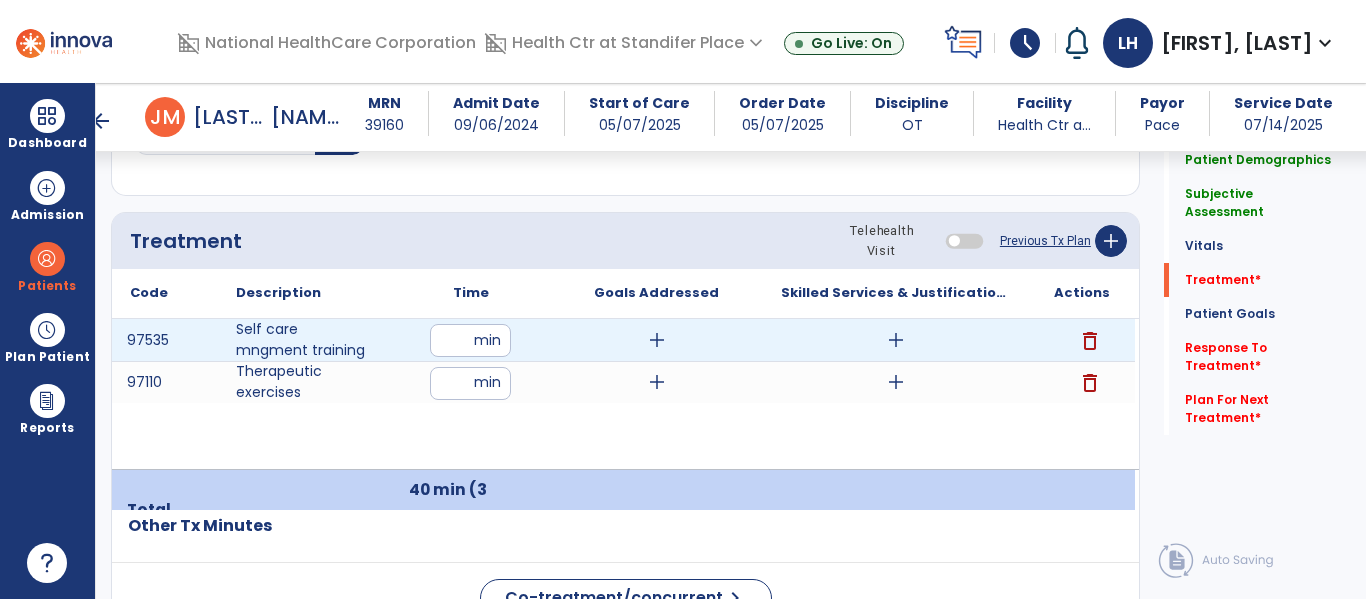 click on "add" at bounding box center (896, 340) 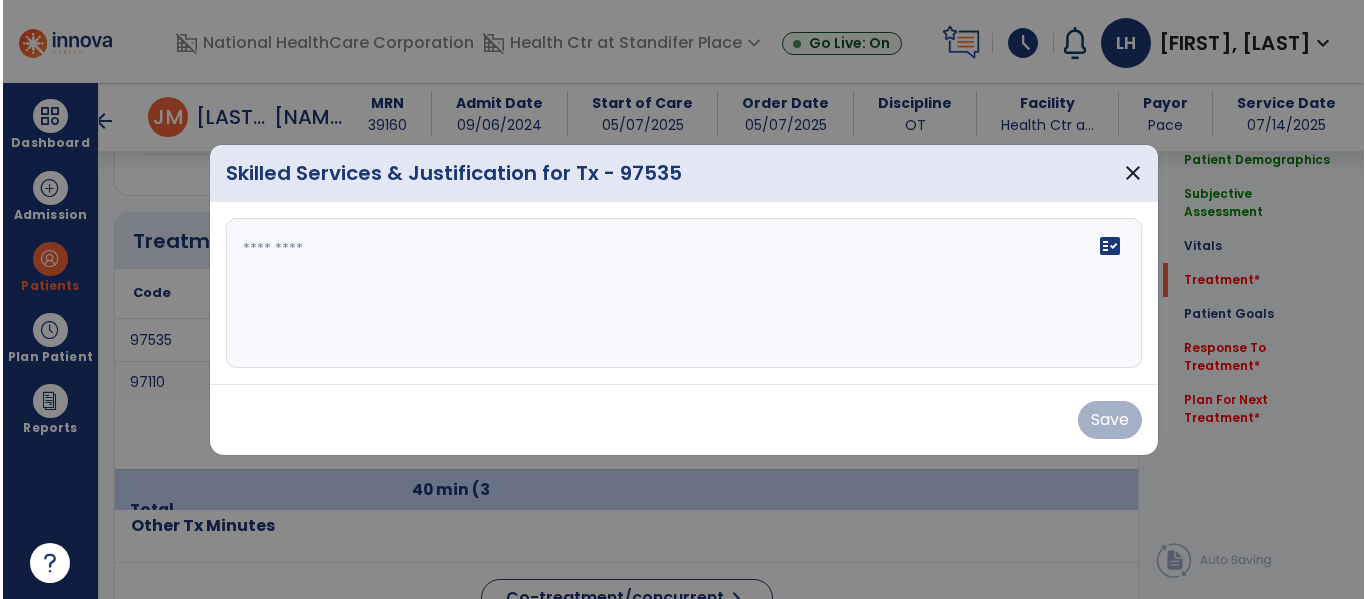 scroll, scrollTop: 1147, scrollLeft: 0, axis: vertical 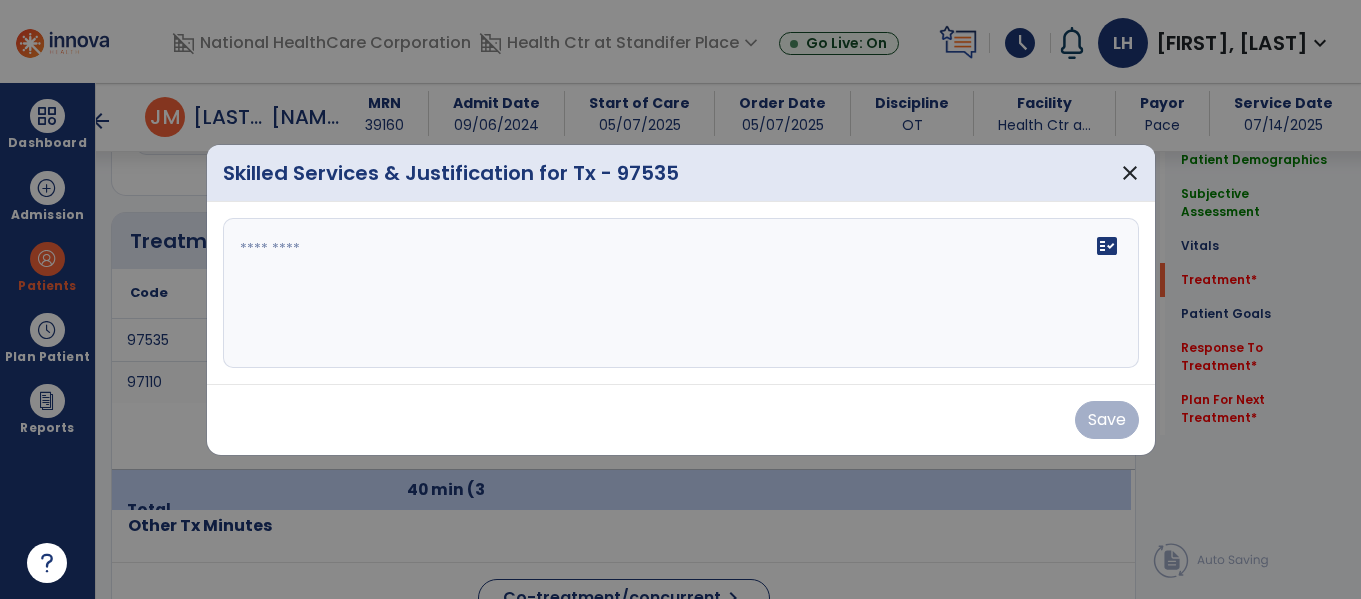 click at bounding box center [681, 293] 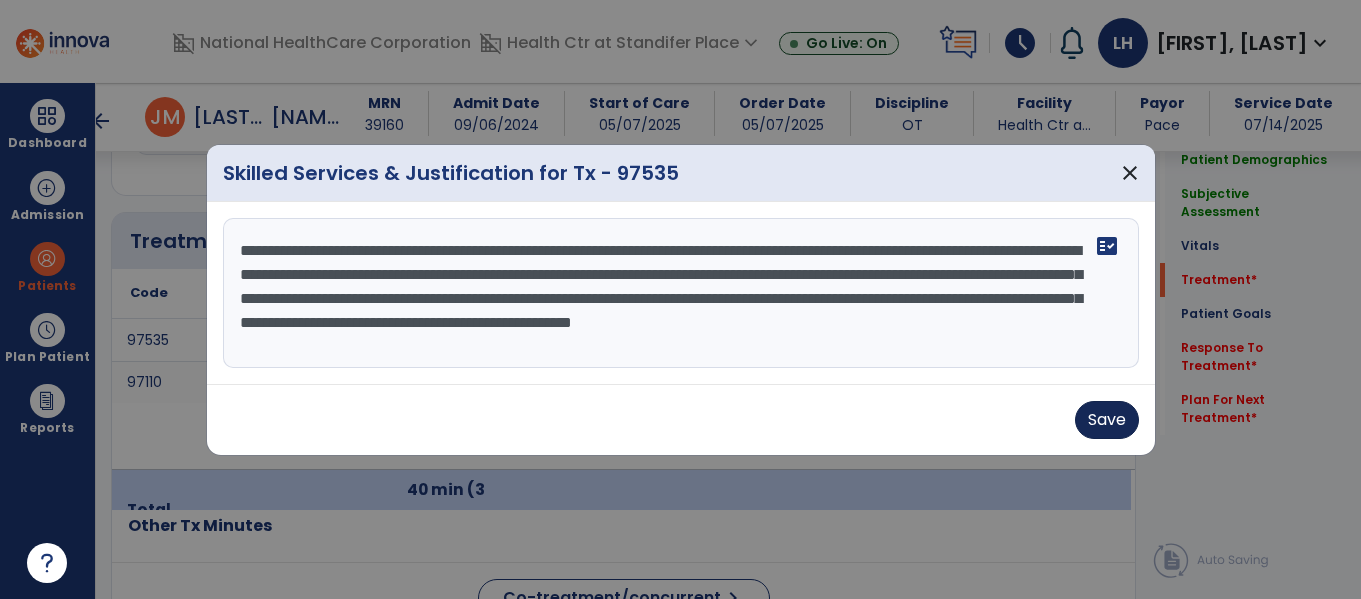 type on "**********" 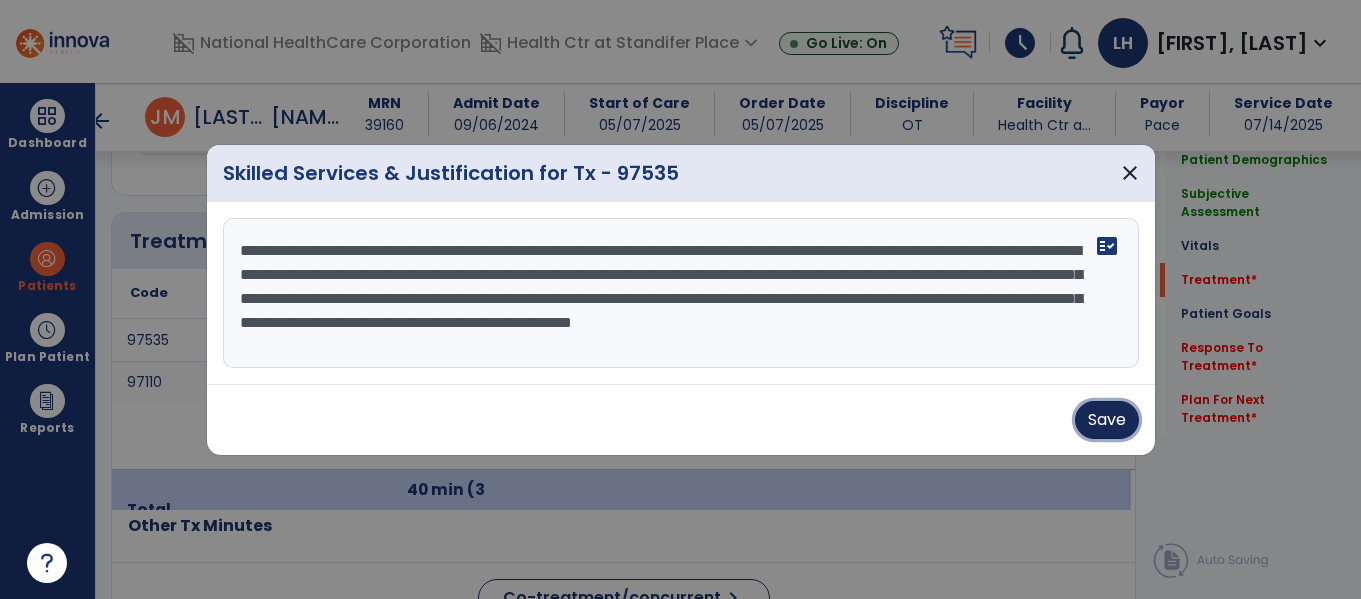 click on "Save" at bounding box center [1107, 420] 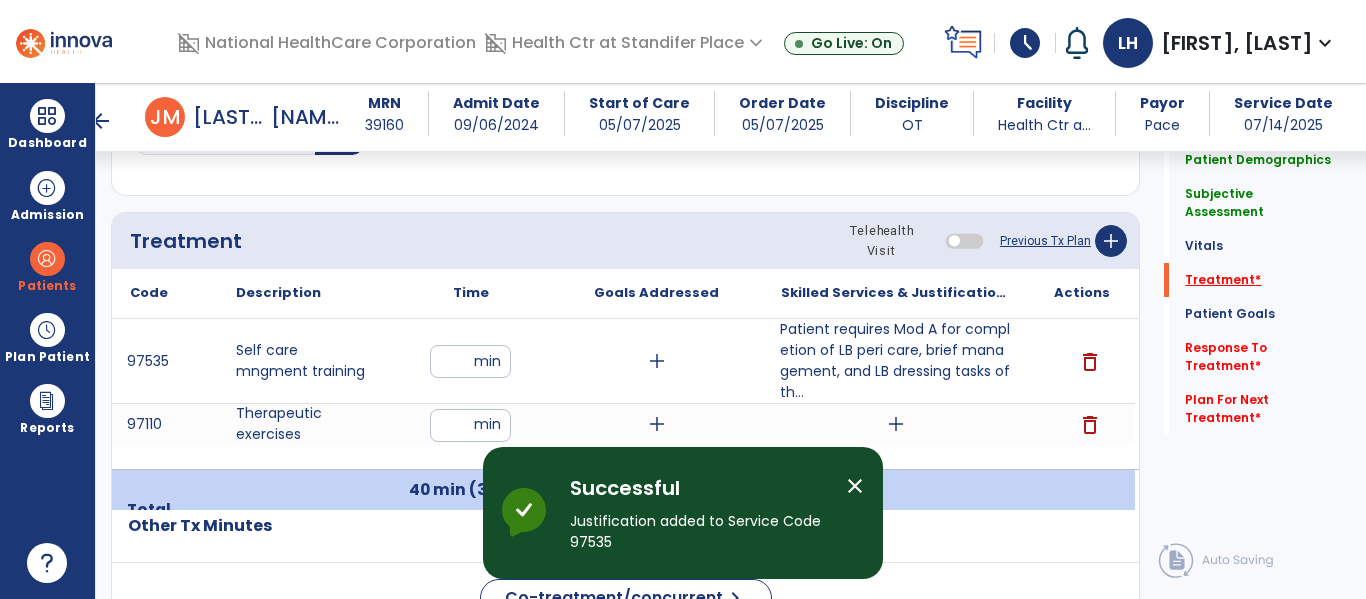 click on "Treatment   *" 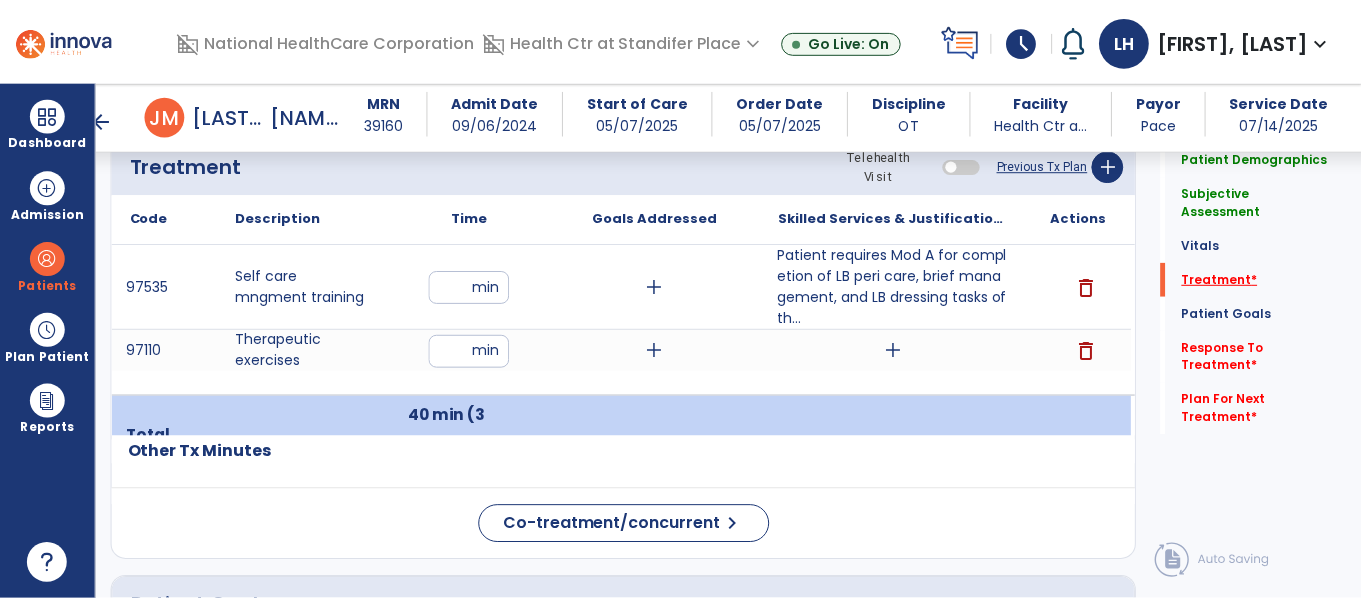 scroll, scrollTop: 1230, scrollLeft: 0, axis: vertical 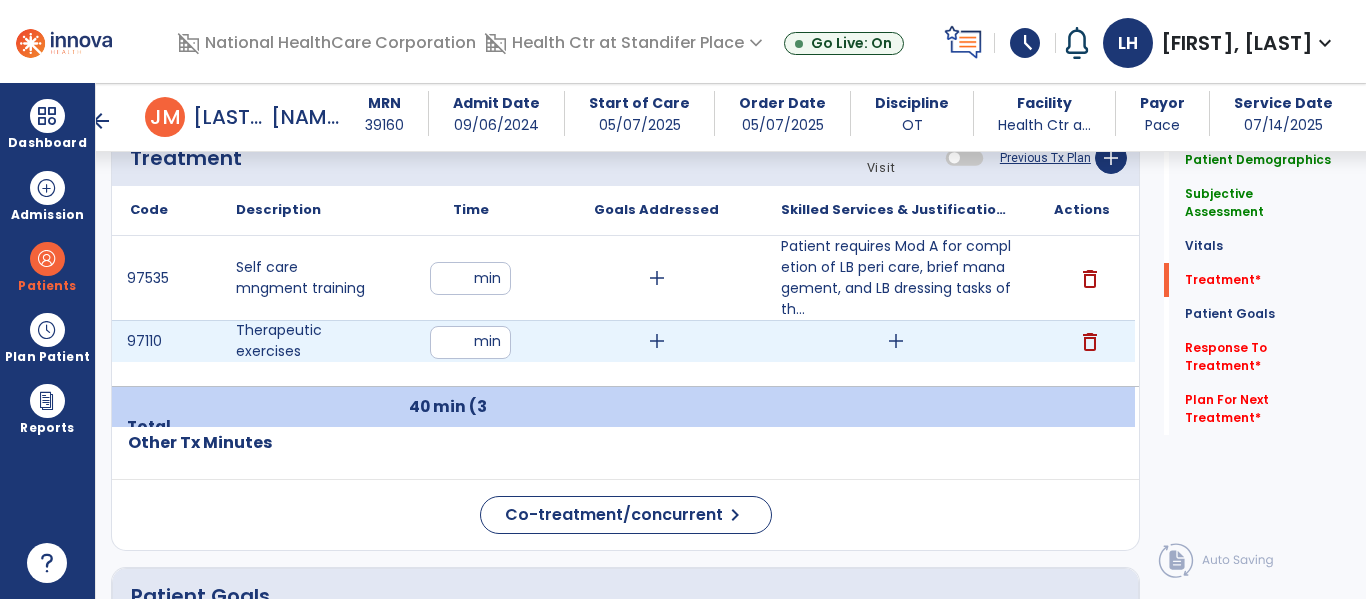click on "add" at bounding box center (896, 341) 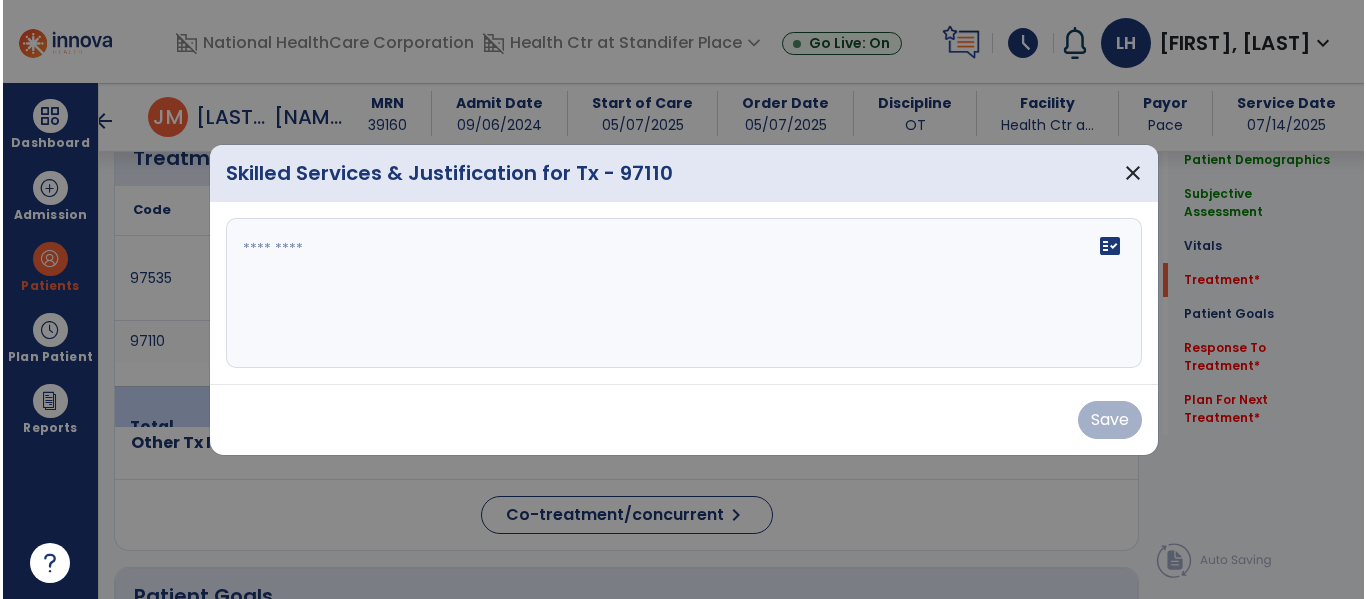 scroll, scrollTop: 1230, scrollLeft: 0, axis: vertical 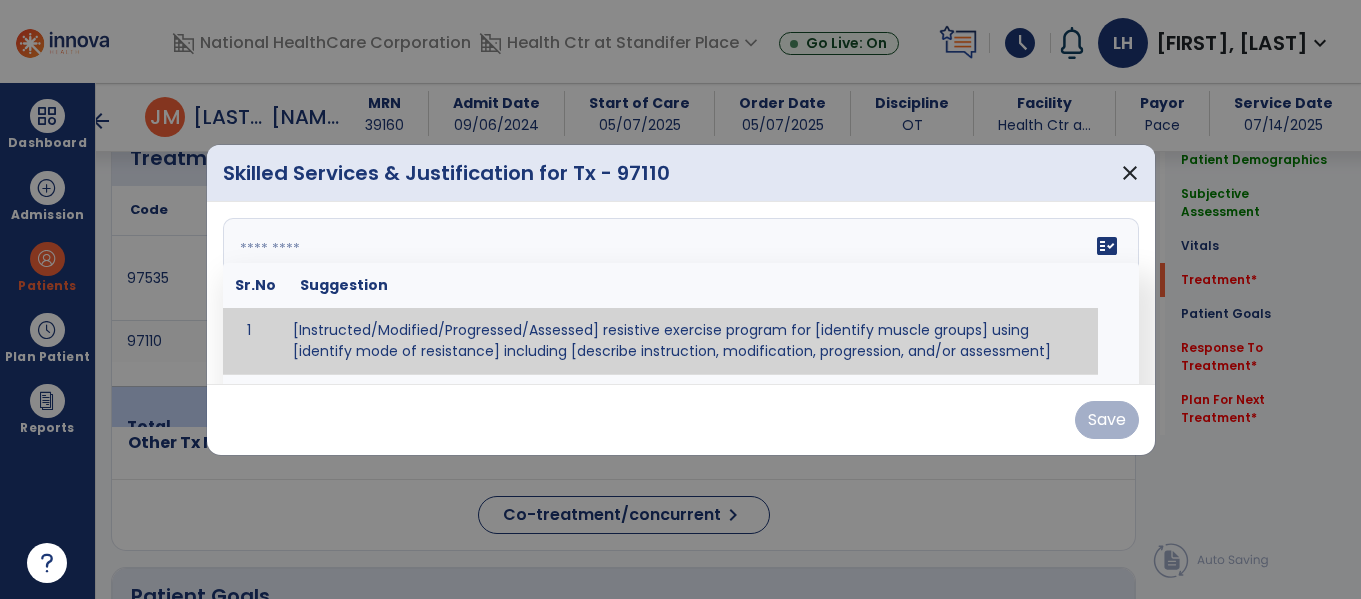 click on "fact_check  Sr.No Suggestion 1 [Instructed/Modified/Progressed/Assessed] resistive exercise program for [identify muscle groups] using [identify mode of resistance] including [describe instruction, modification, progression, and/or assessment] 2 [Instructed/Modified/Progressed/Assessed] aerobic exercise program using [identify equipment/mode] including [describe instruction, modification,progression, and/or assessment] 3 [Instructed/Modified/Progressed/Assessed] [PROM/A/AROM/AROM] program for [identify joint movements] using [contract-relax, over-pressure, inhibitory techniques, other] 4 [Assessed/Tested] aerobic capacity with administration of [aerobic capacity test]" at bounding box center [681, 293] 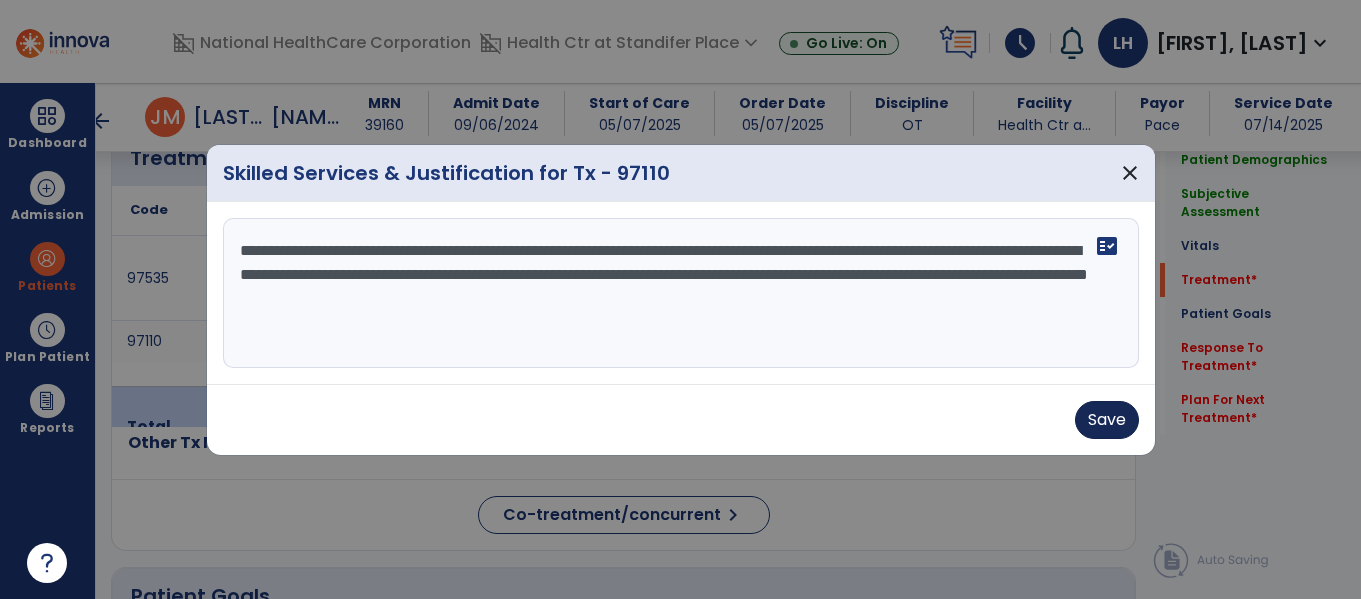 type on "**********" 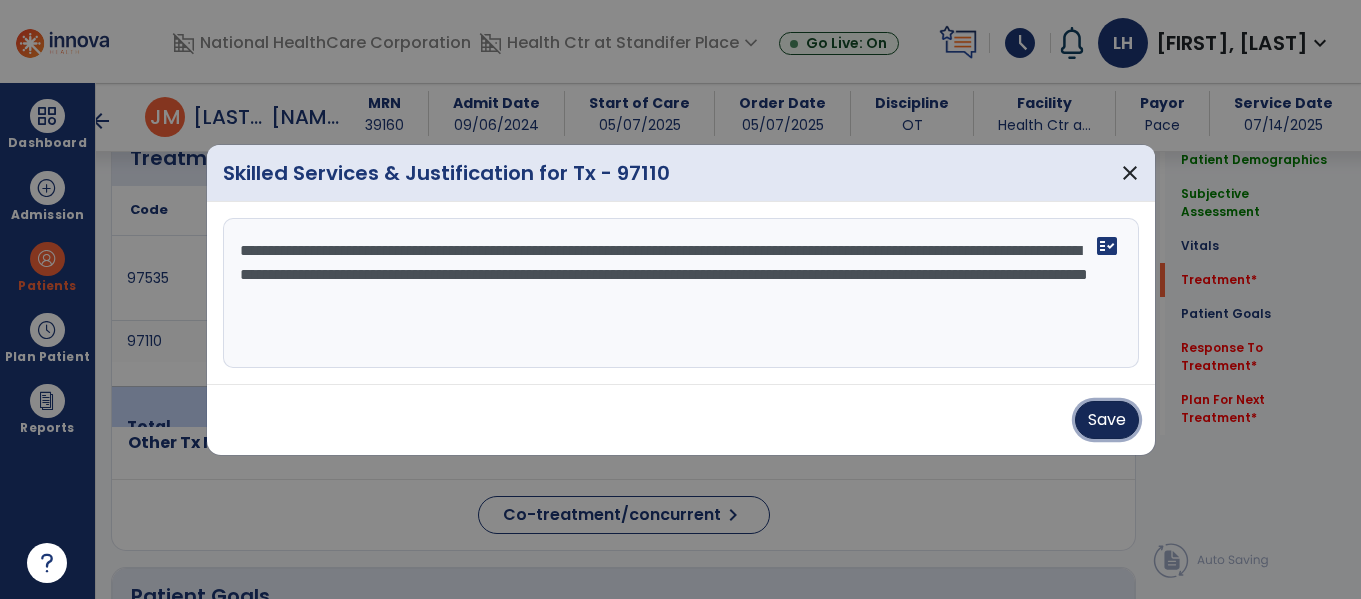click on "Save" at bounding box center (1107, 420) 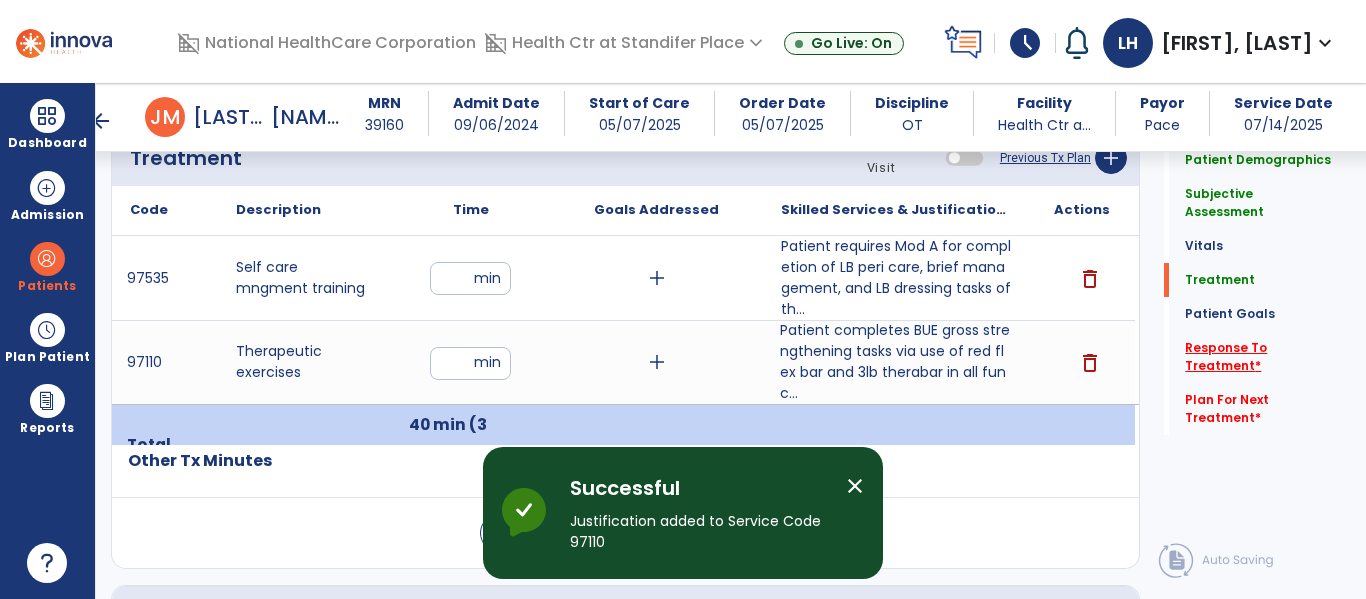 click on "Response To Treatment   *" 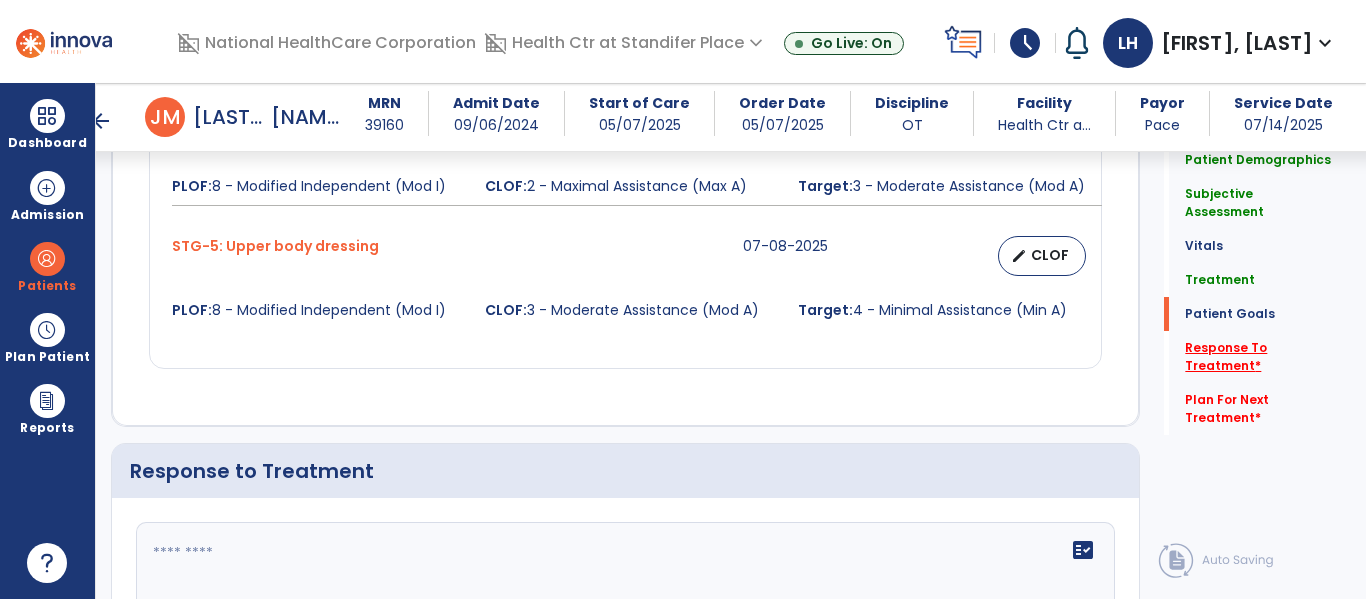 scroll, scrollTop: 2792, scrollLeft: 0, axis: vertical 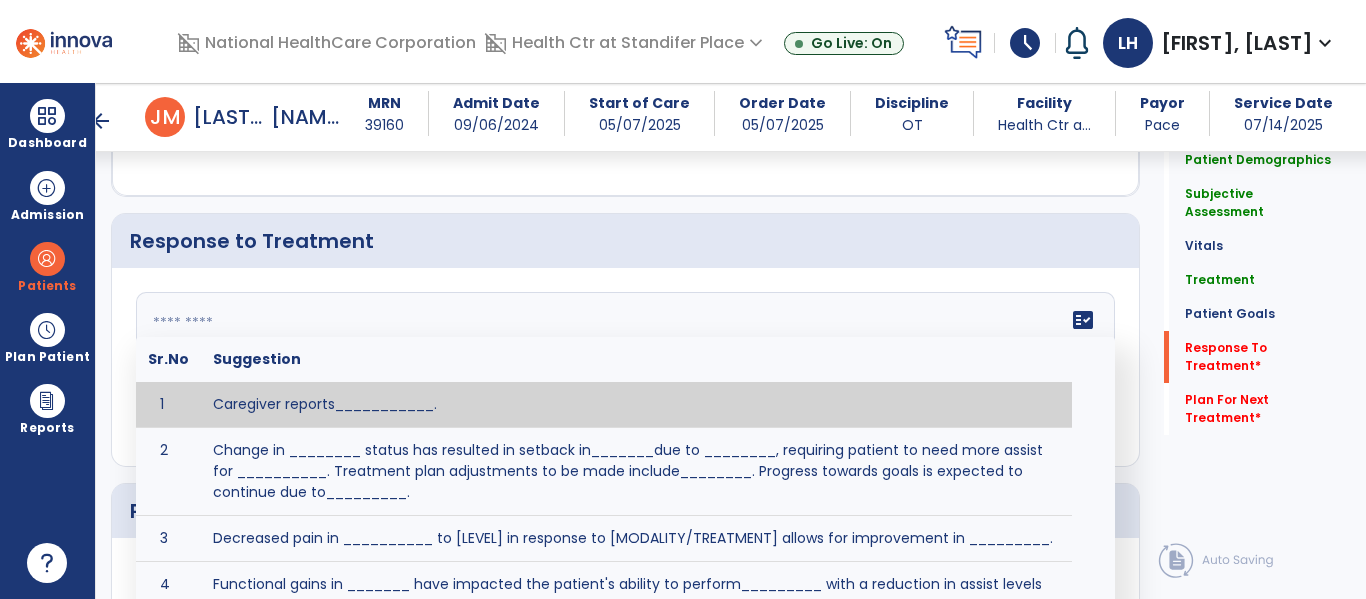 click on "fact_check  Sr.No Suggestion 1 Caregiver reports___________. 2 Change in ________ status has resulted in setback in_______due to ________, requiring patient to need more assist for __________.   Treatment plan adjustments to be made include________.  Progress towards goals is expected to continue due to_________. 3 Decreased pain in __________ to [LEVEL] in response to [MODALITY/TREATMENT] allows for improvement in _________. 4 Functional gains in _______ have impacted the patient's ability to perform_________ with a reduction in assist levels to_________. 5 Functional progress this week has been significant due to__________. 6 Gains in ________ have improved the patient's ability to perform ______with decreased levels of assist to___________. 7 Improvement in ________allows patient to tolerate higher levels of challenges in_________. 8 Pain in [AREA] has decreased to [LEVEL] in response to [TREATMENT/MODALITY], allowing fore ease in completing__________. 9 10 11 12 13 14 15 16 17 18 19 20 21" 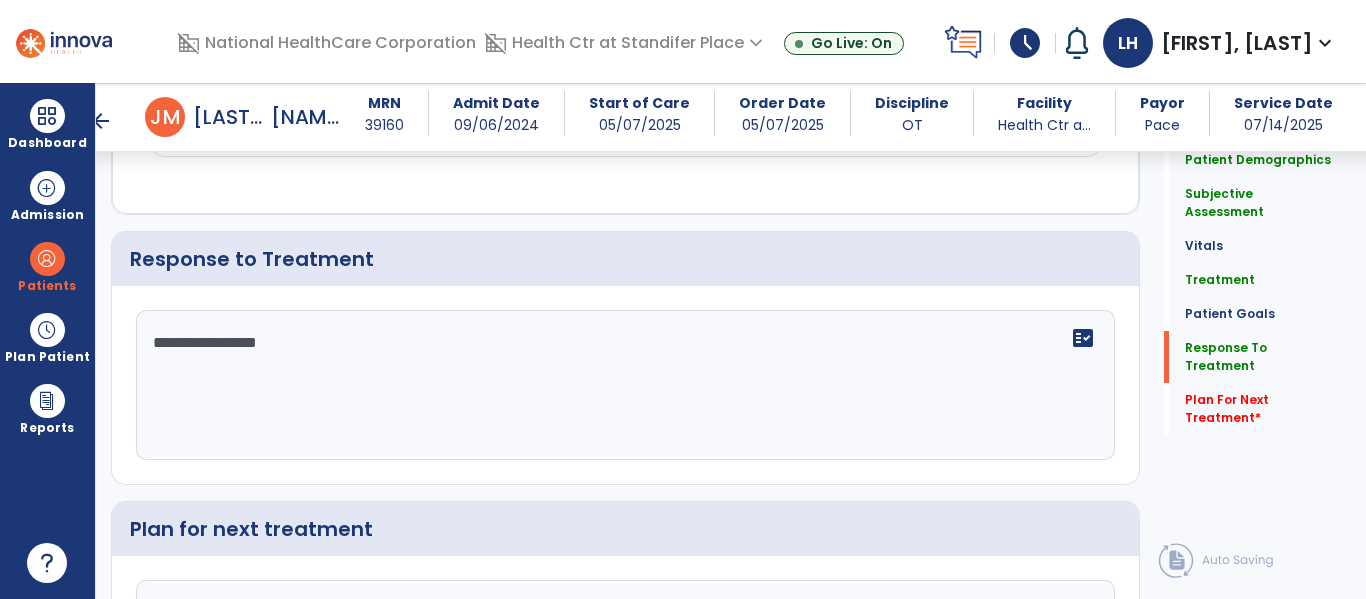 scroll, scrollTop: 2792, scrollLeft: 0, axis: vertical 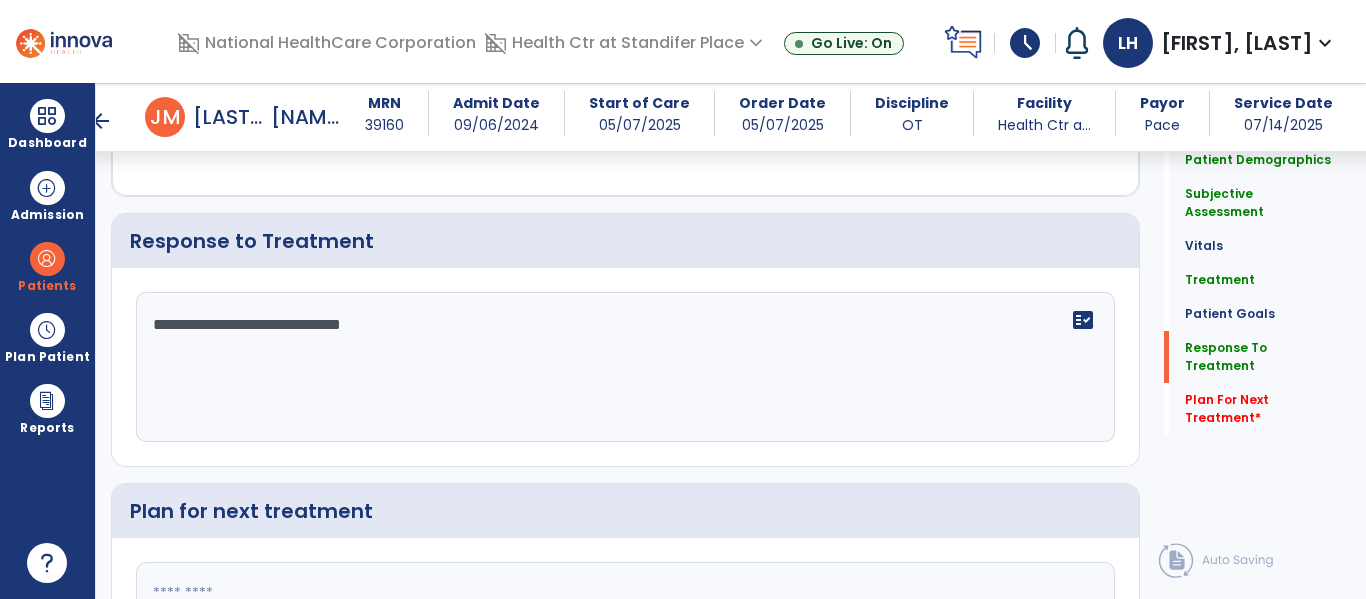 type on "**********" 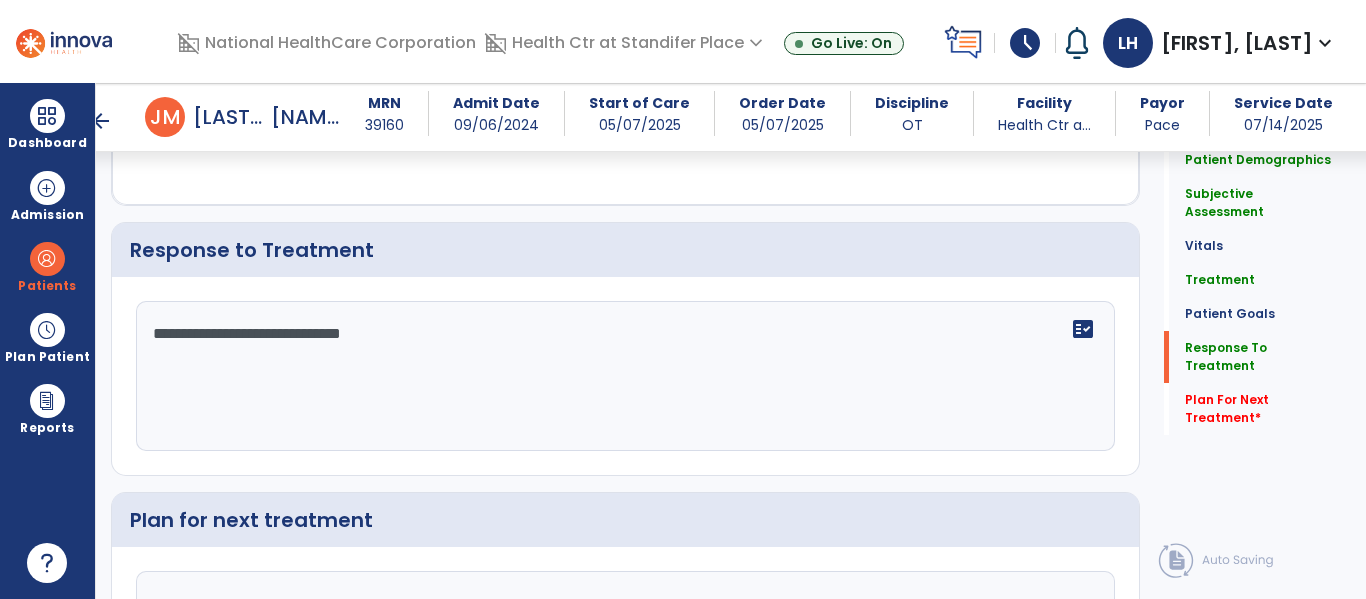 scroll, scrollTop: 2801, scrollLeft: 0, axis: vertical 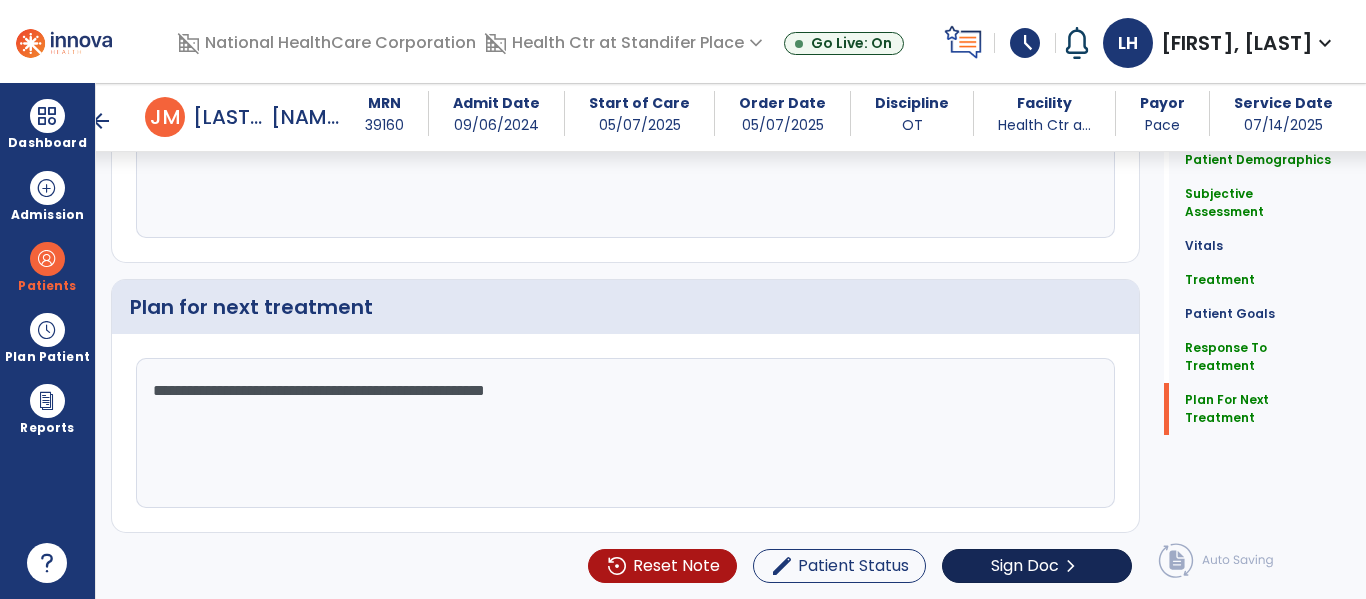 type on "**********" 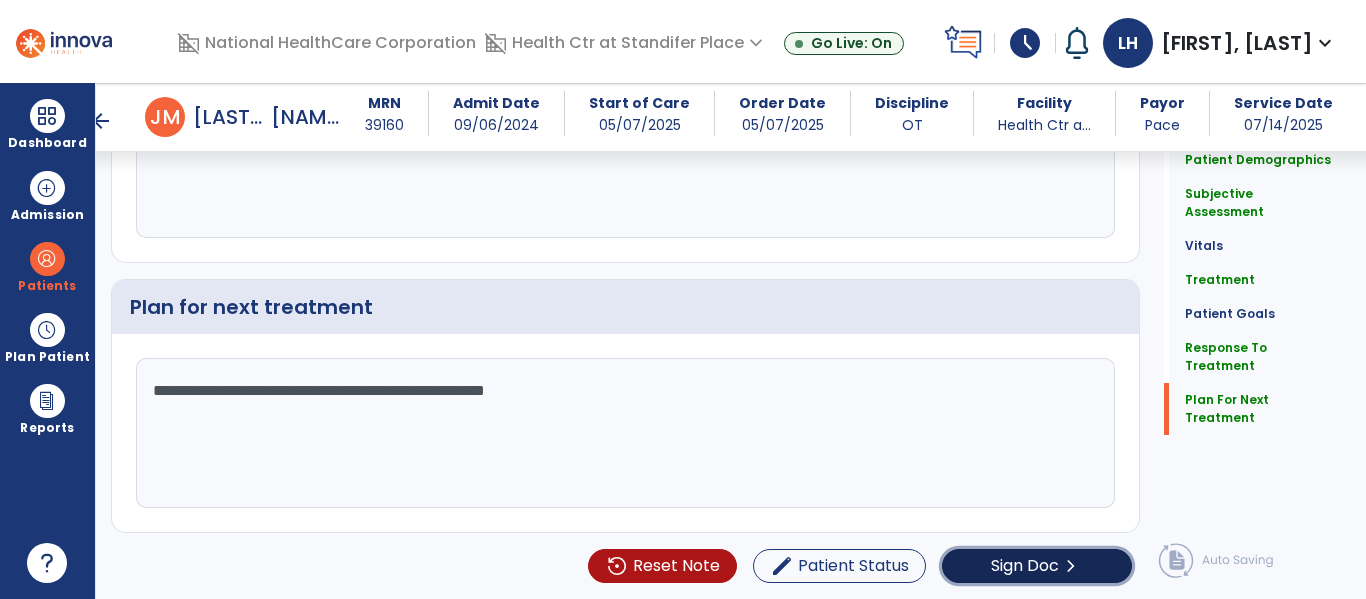 click on "chevron_right" 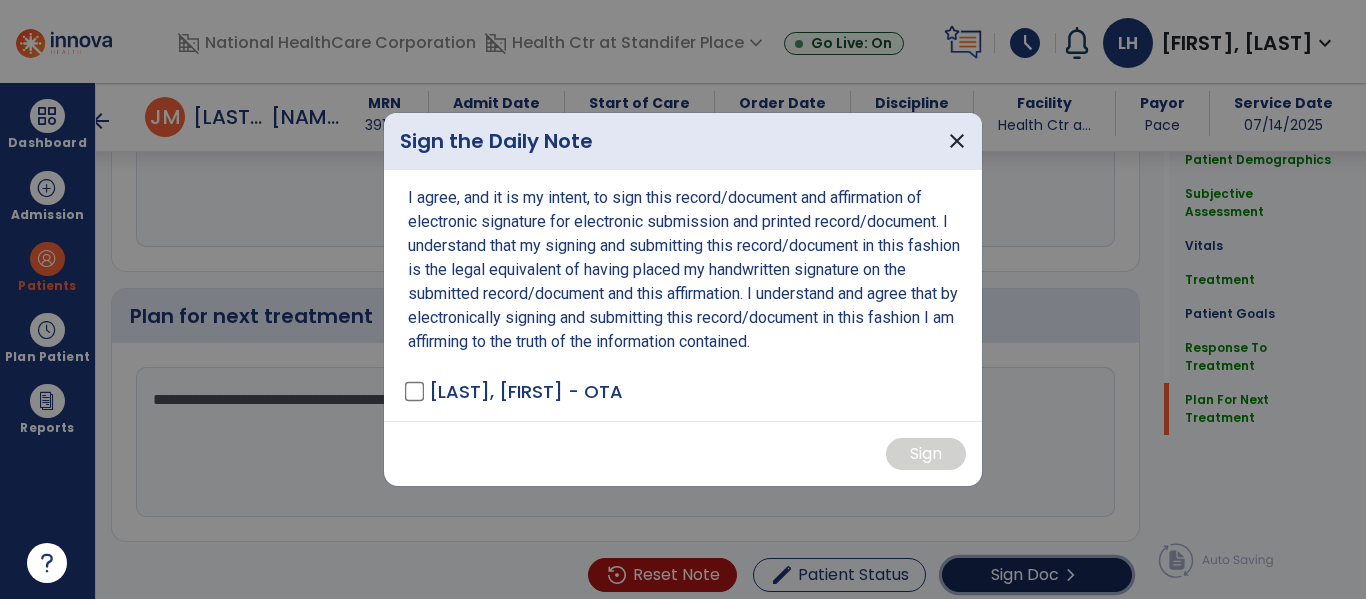 scroll, scrollTop: 2997, scrollLeft: 0, axis: vertical 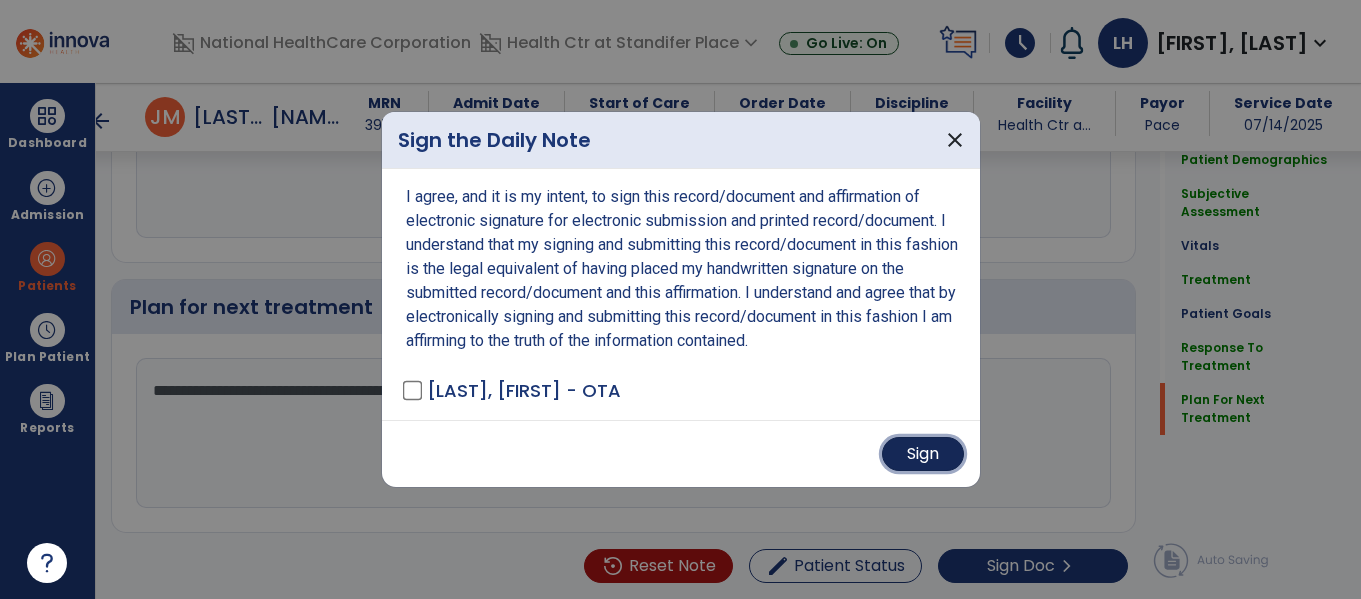click on "Sign" at bounding box center [923, 454] 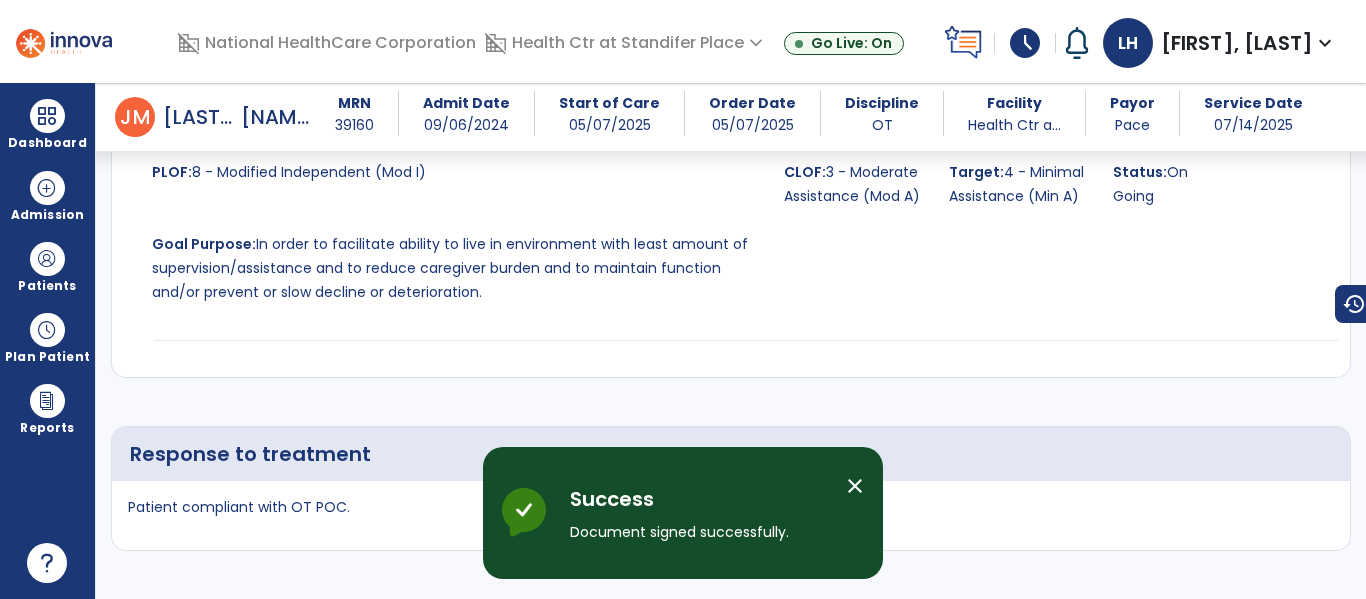 scroll, scrollTop: 4772, scrollLeft: 0, axis: vertical 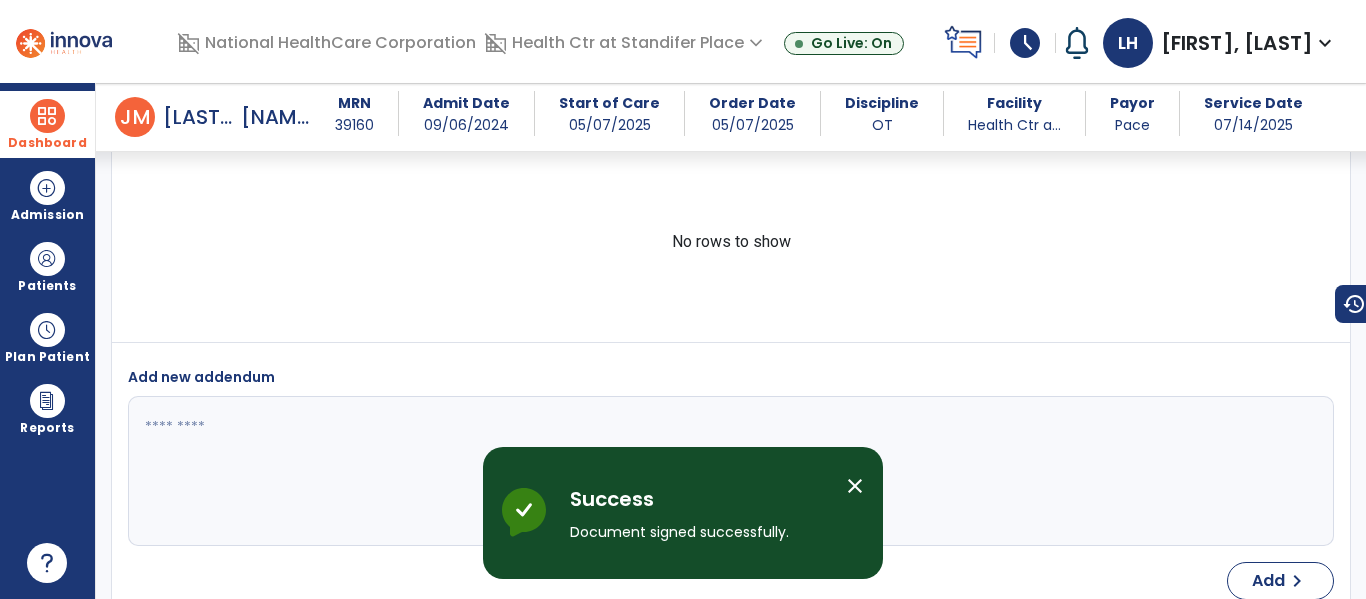 click at bounding box center (47, 116) 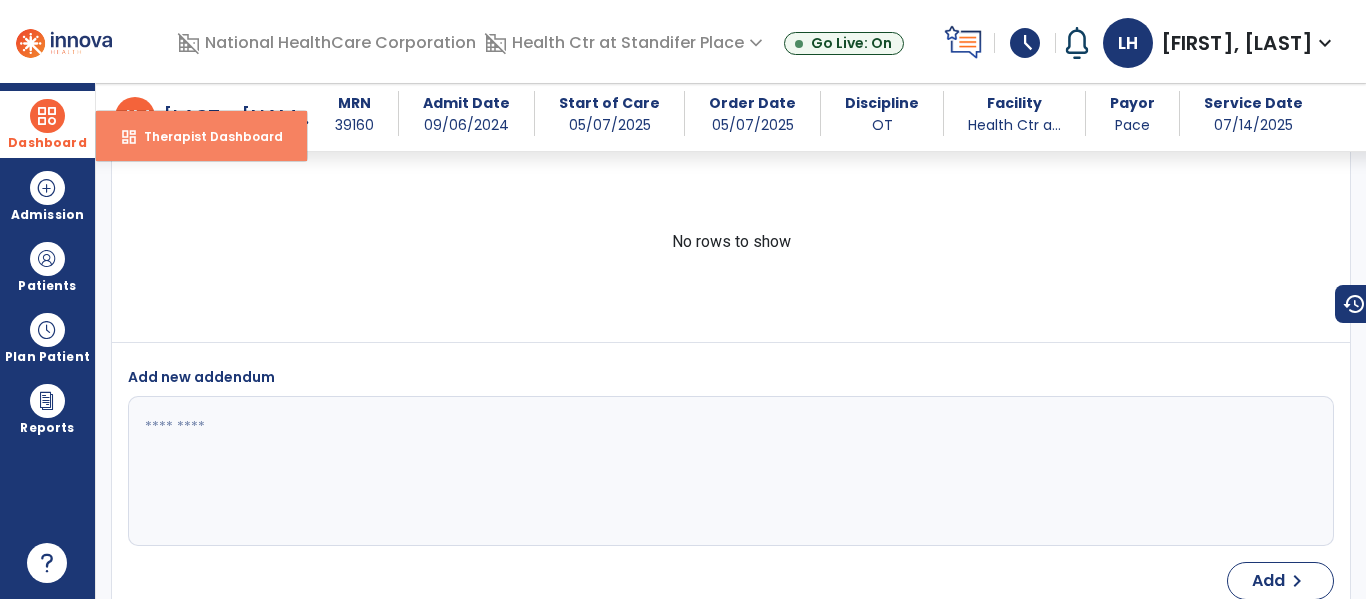 click on "dashboard  Therapist Dashboard" at bounding box center [201, 136] 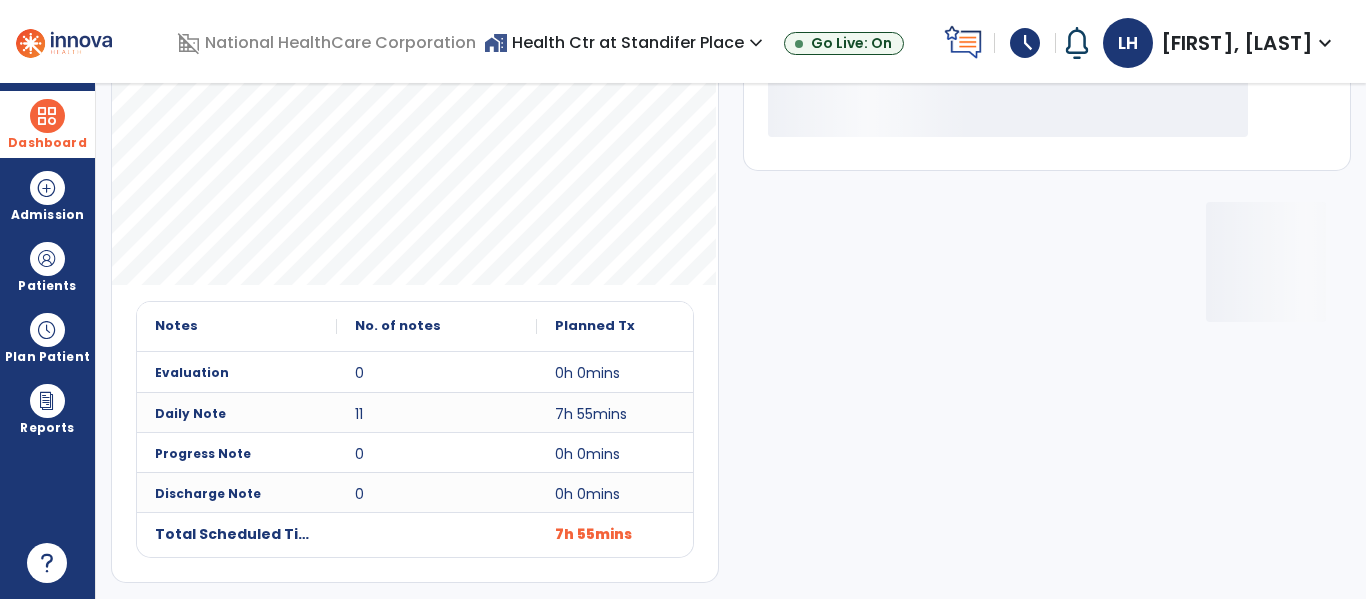 scroll, scrollTop: 275, scrollLeft: 0, axis: vertical 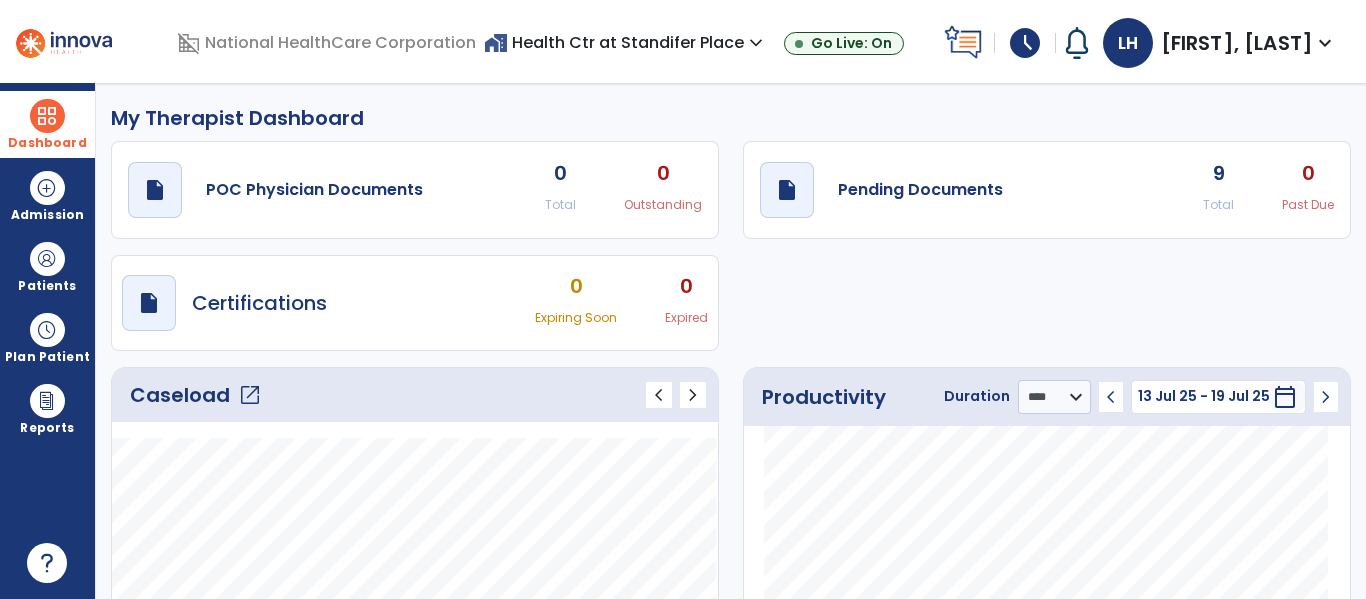 click on "Dashboard" at bounding box center [47, 124] 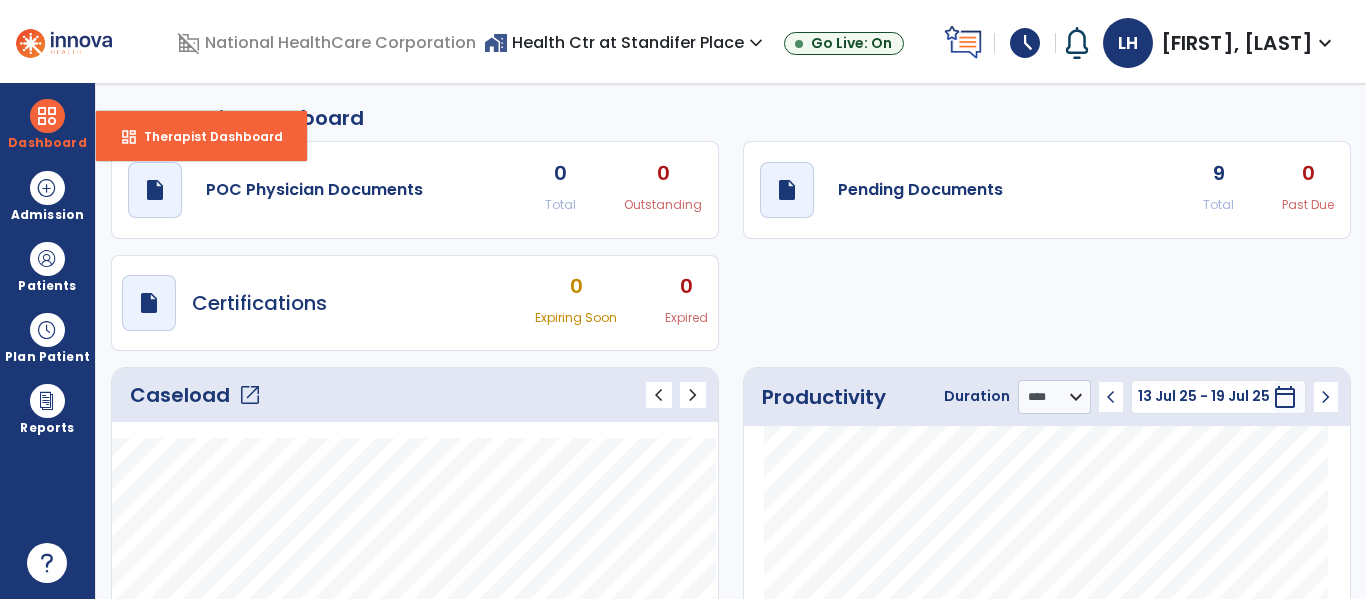 click on "My Therapist Dashboard" 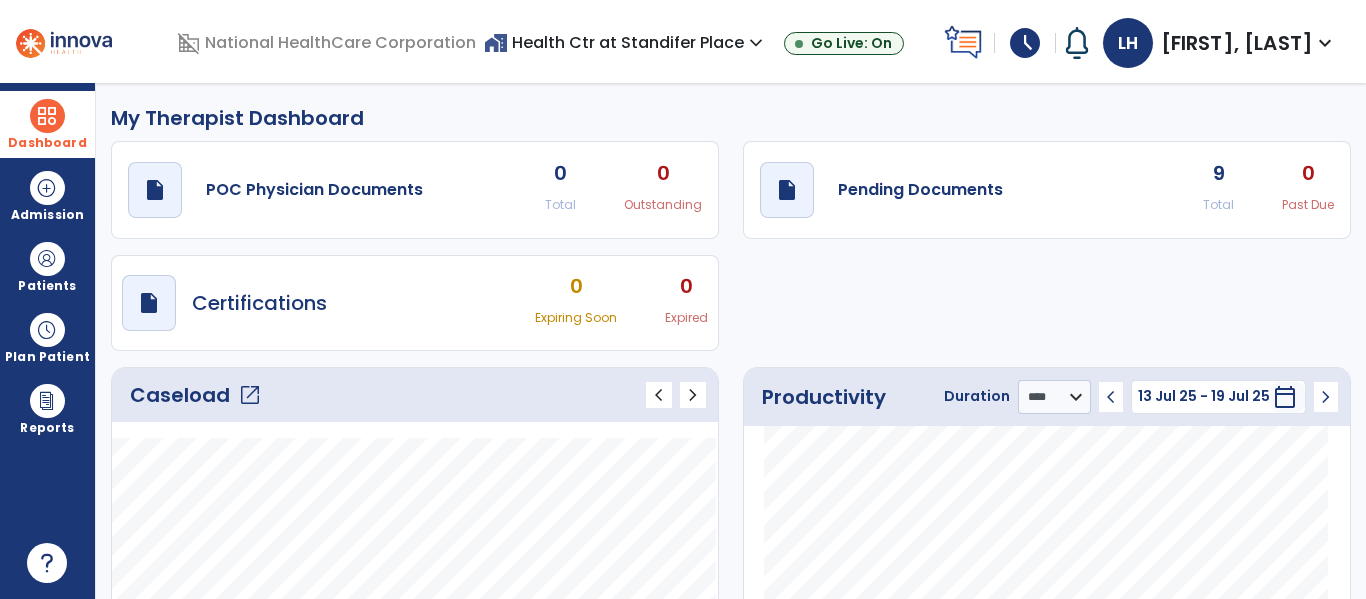 click at bounding box center (47, 116) 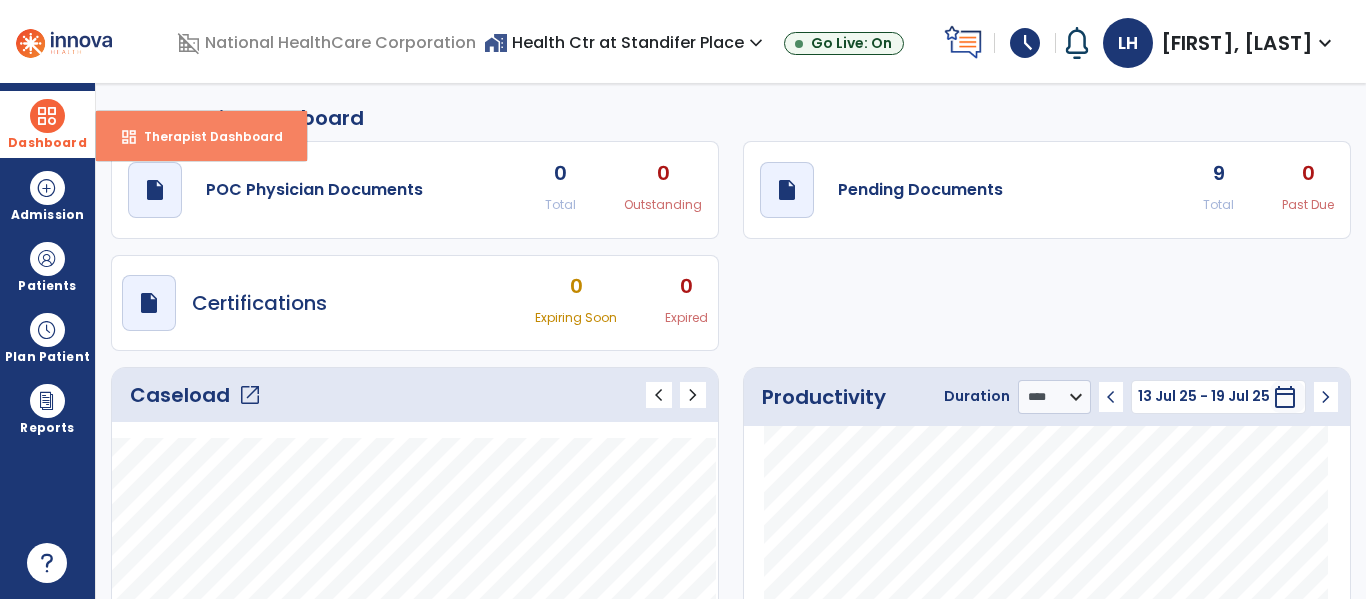 click on "Therapist Dashboard" at bounding box center (205, 136) 